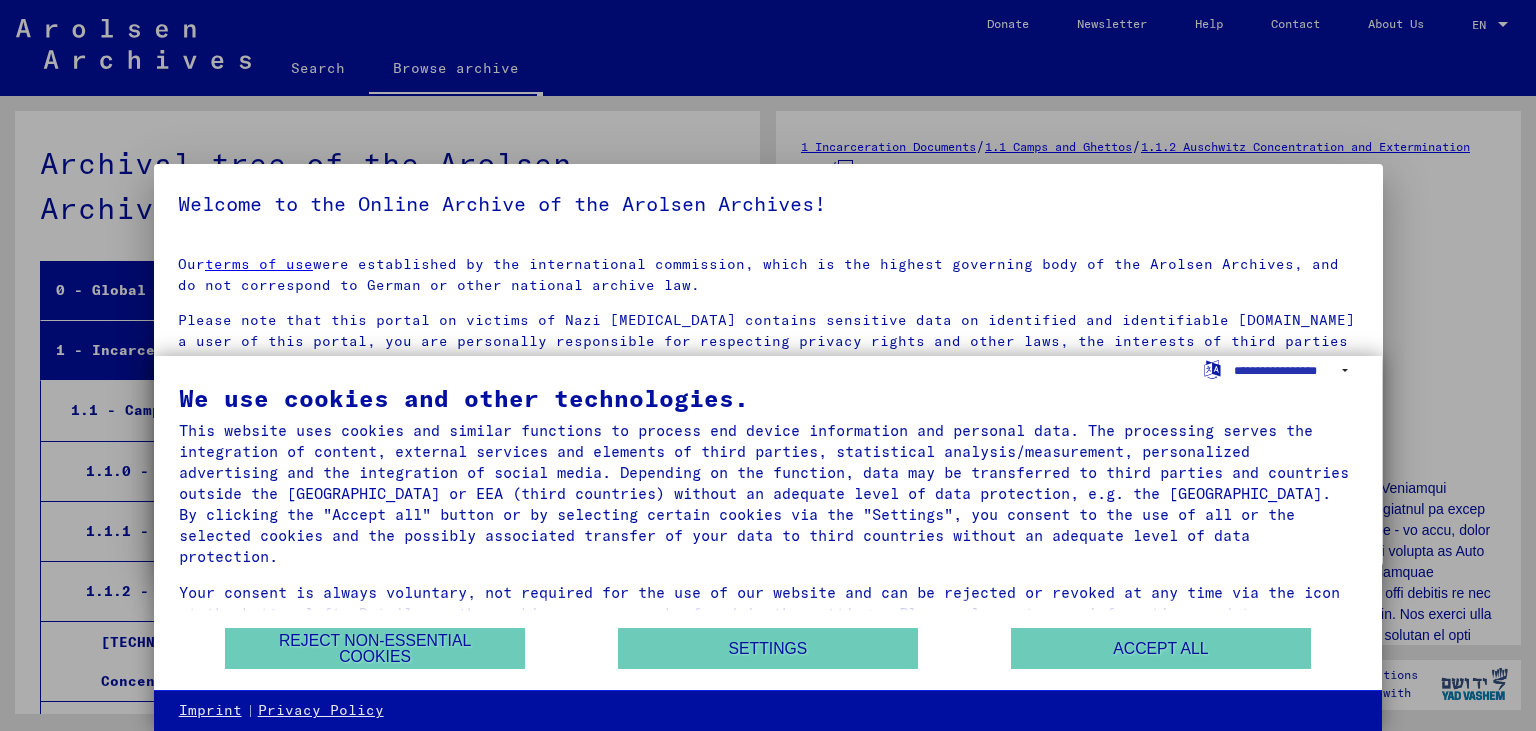 scroll, scrollTop: 0, scrollLeft: 0, axis: both 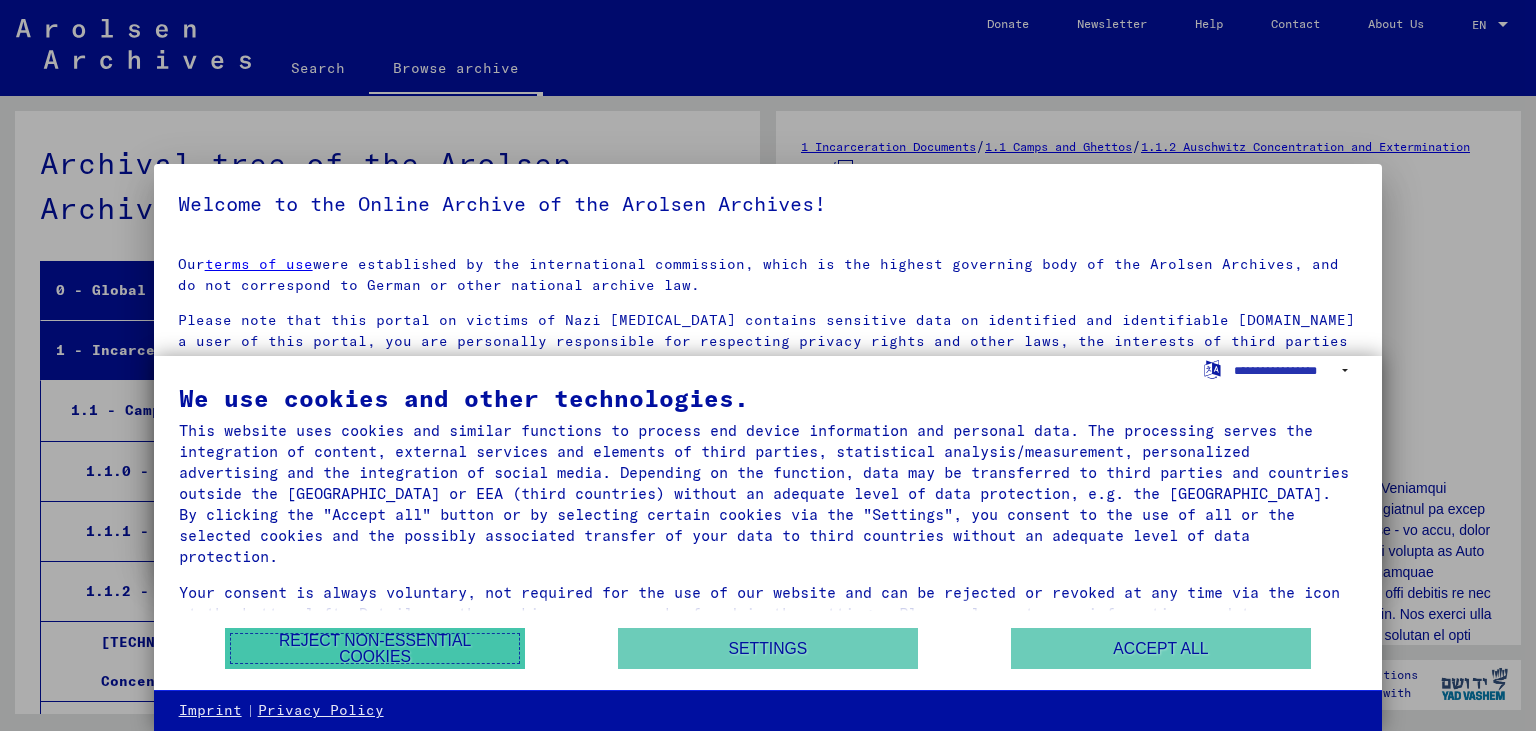 click on "Reject non-essential cookies" at bounding box center [375, 648] 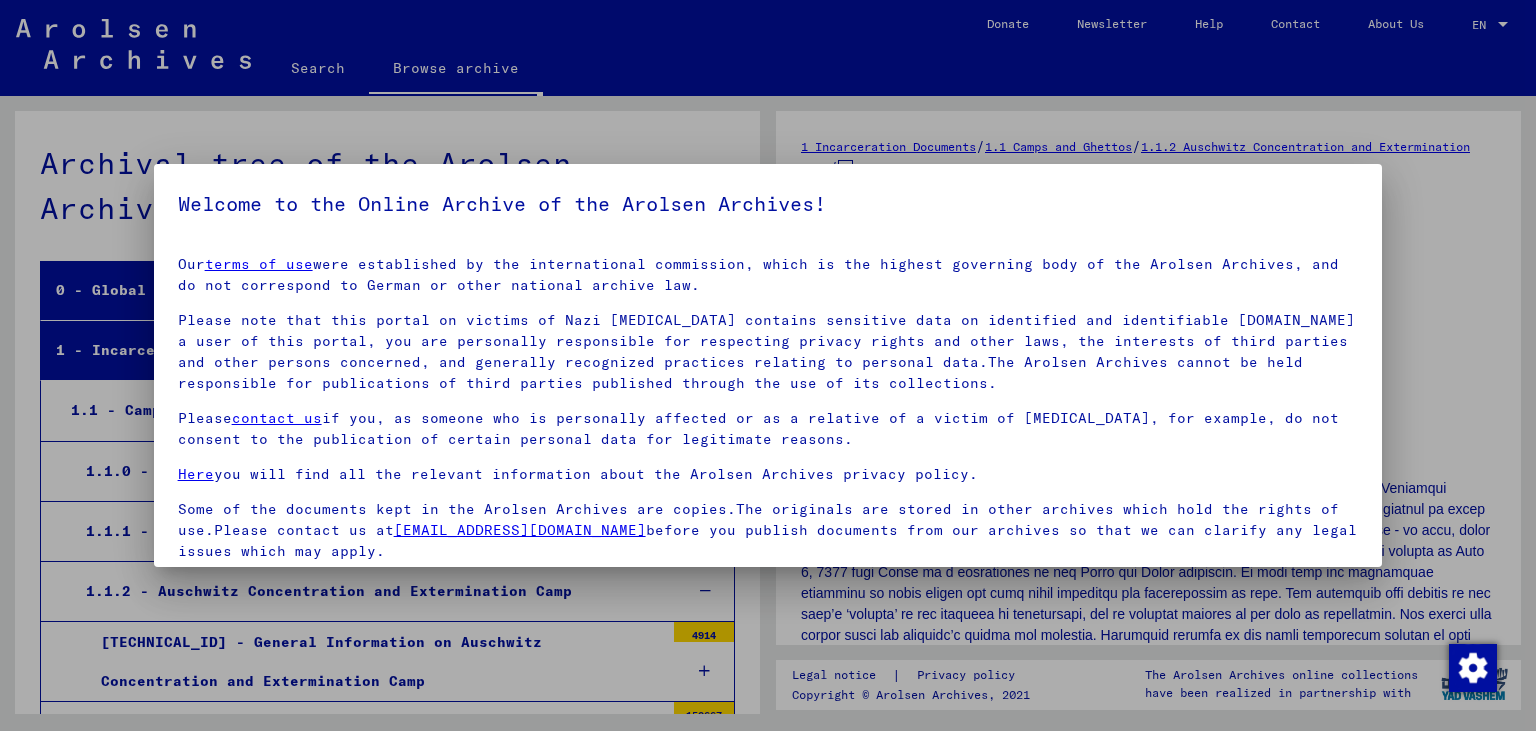 scroll, scrollTop: 154, scrollLeft: 0, axis: vertical 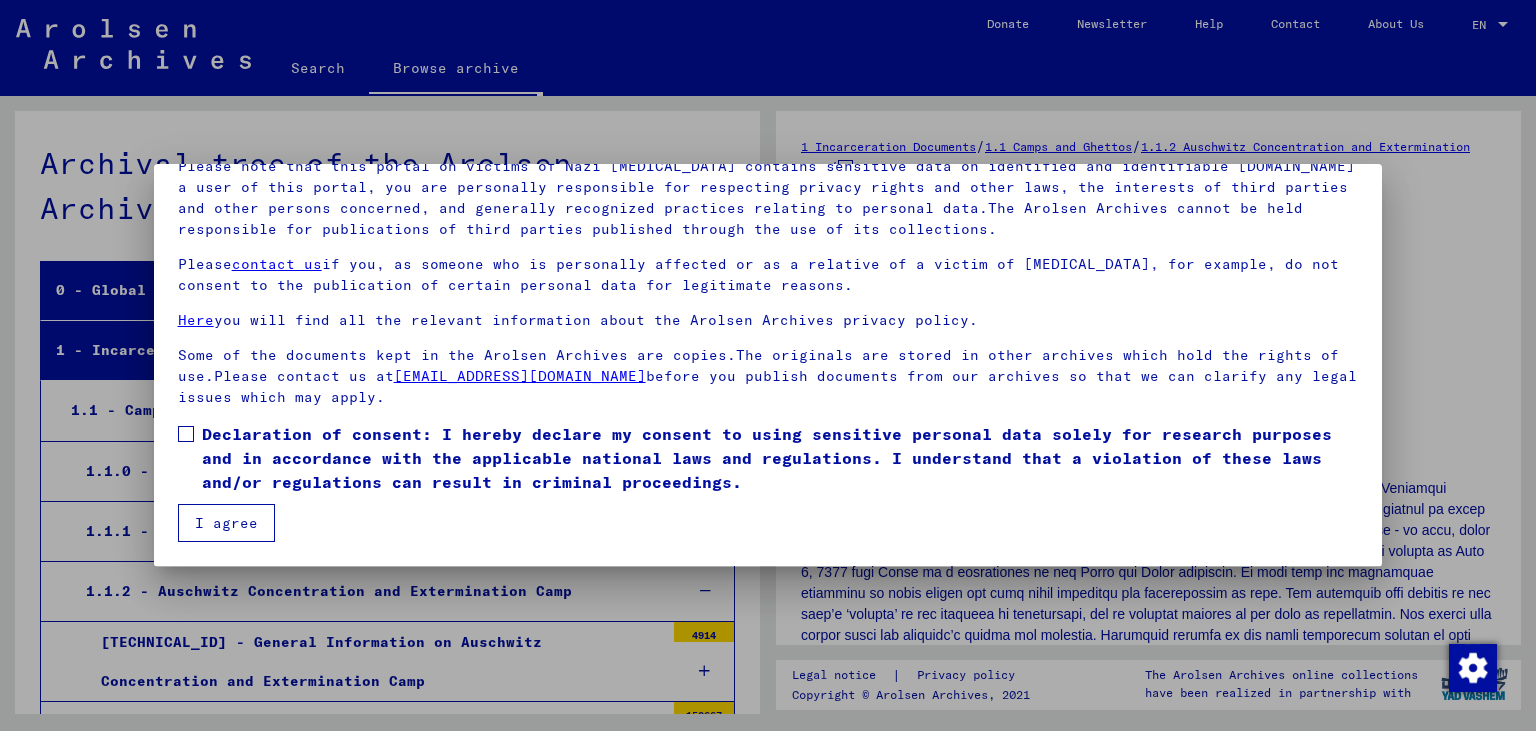 click on "I agree" at bounding box center [226, 523] 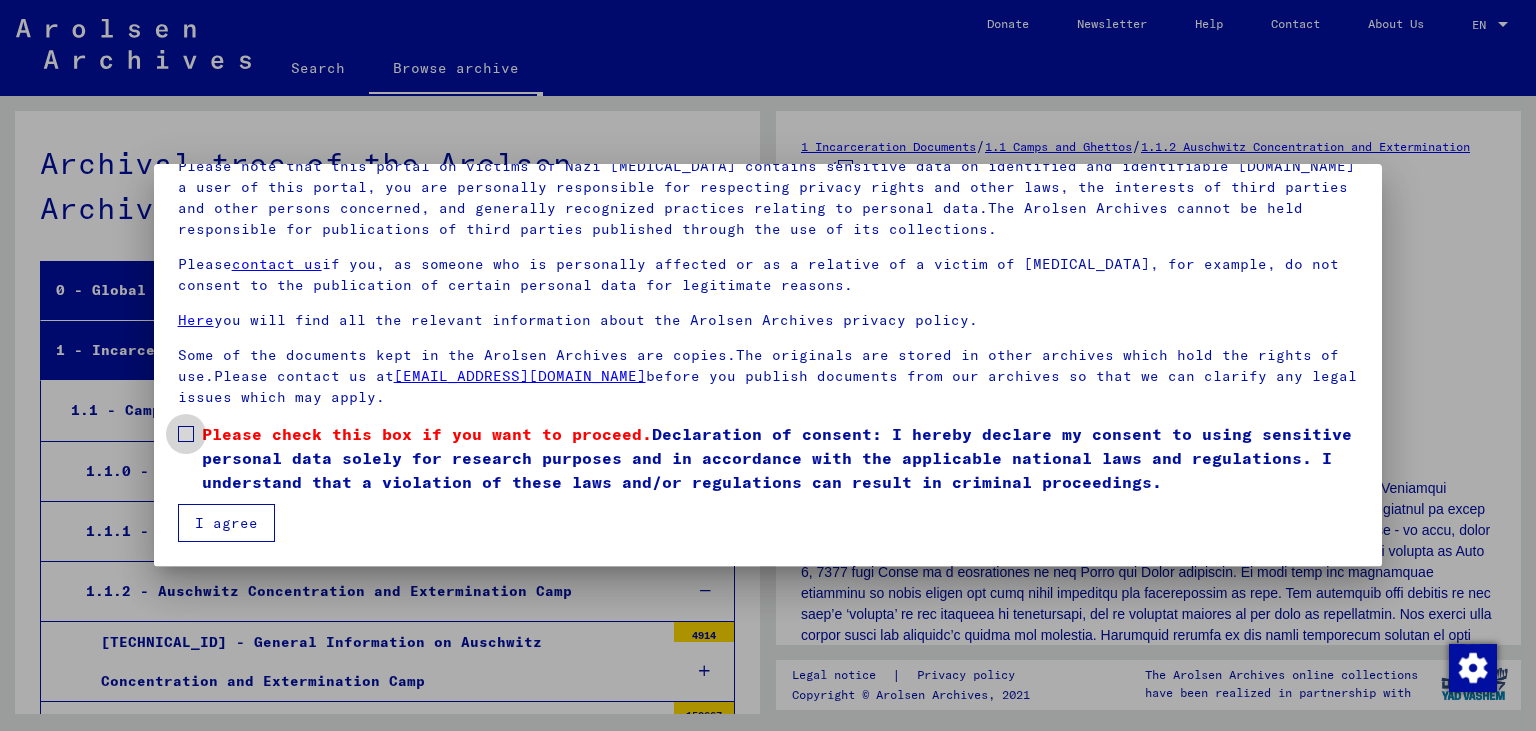 click at bounding box center [186, 434] 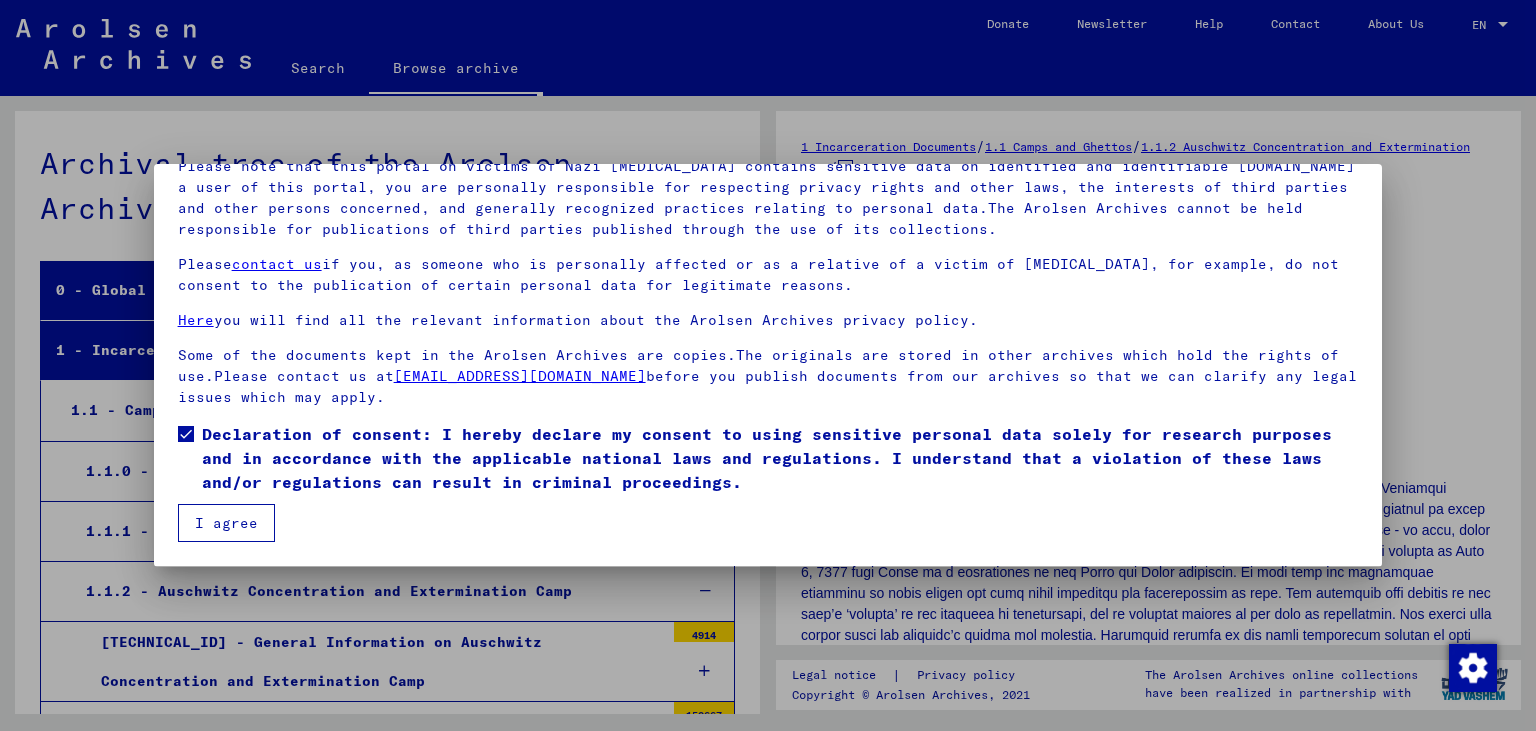 click on "I agree" at bounding box center (226, 523) 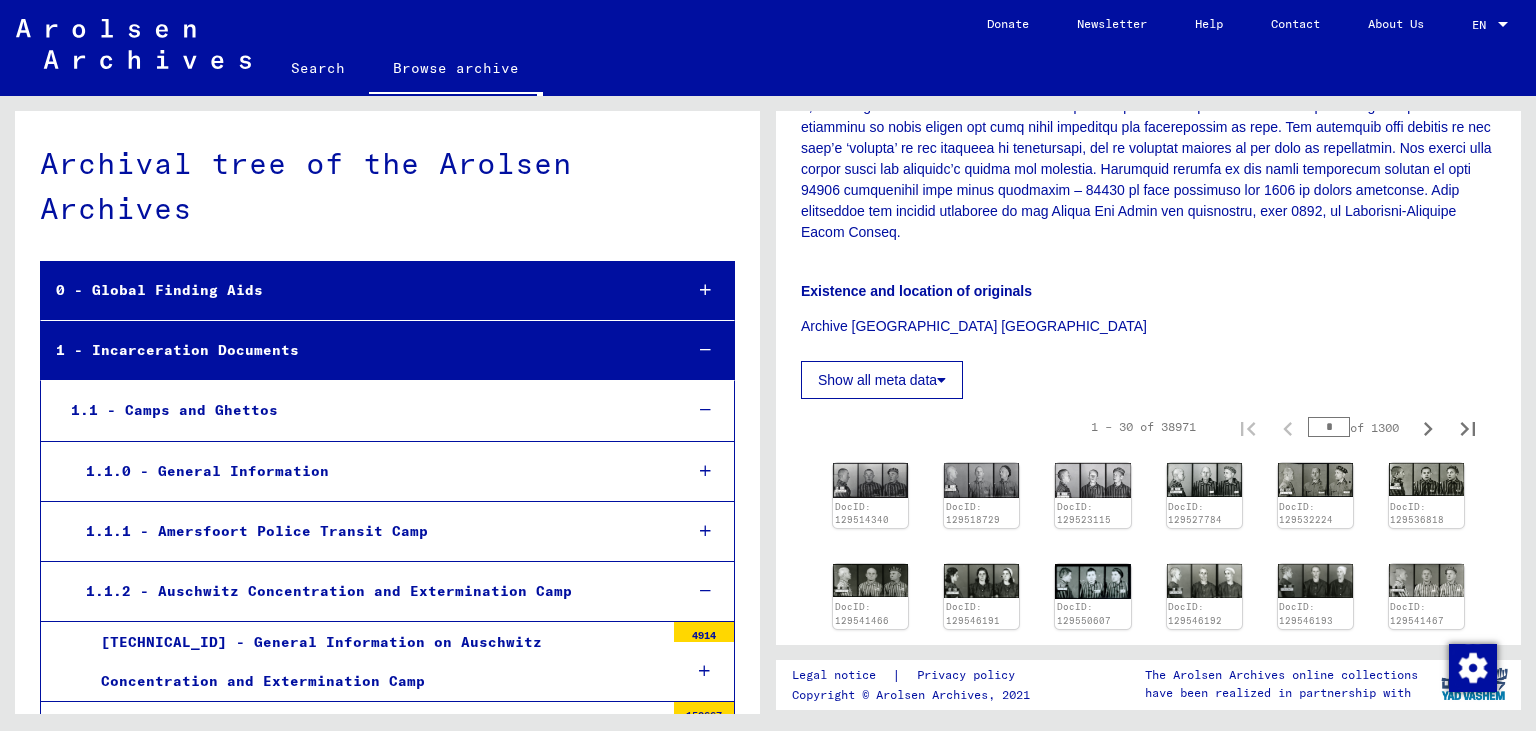 scroll, scrollTop: 791, scrollLeft: 0, axis: vertical 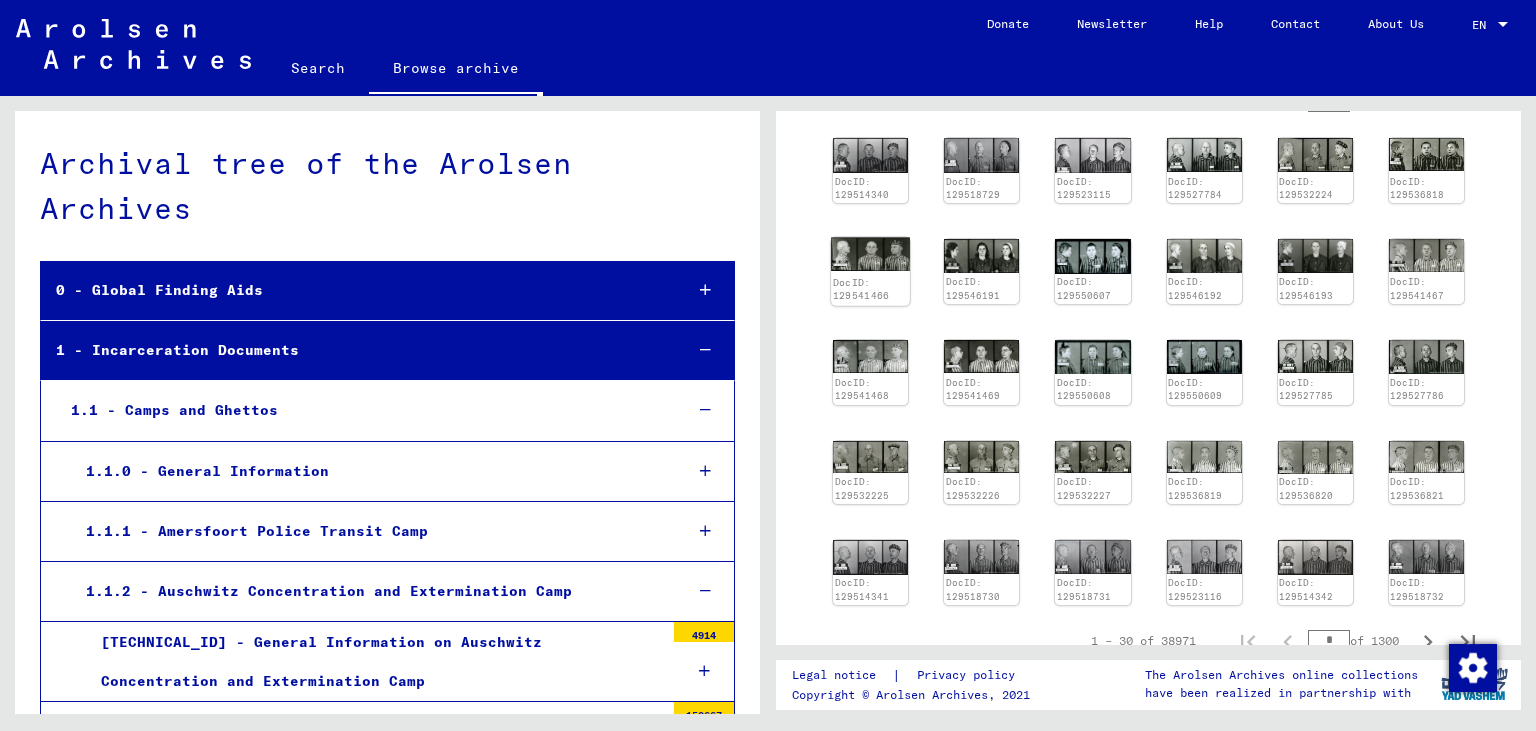 click on "DocID: 129541466" 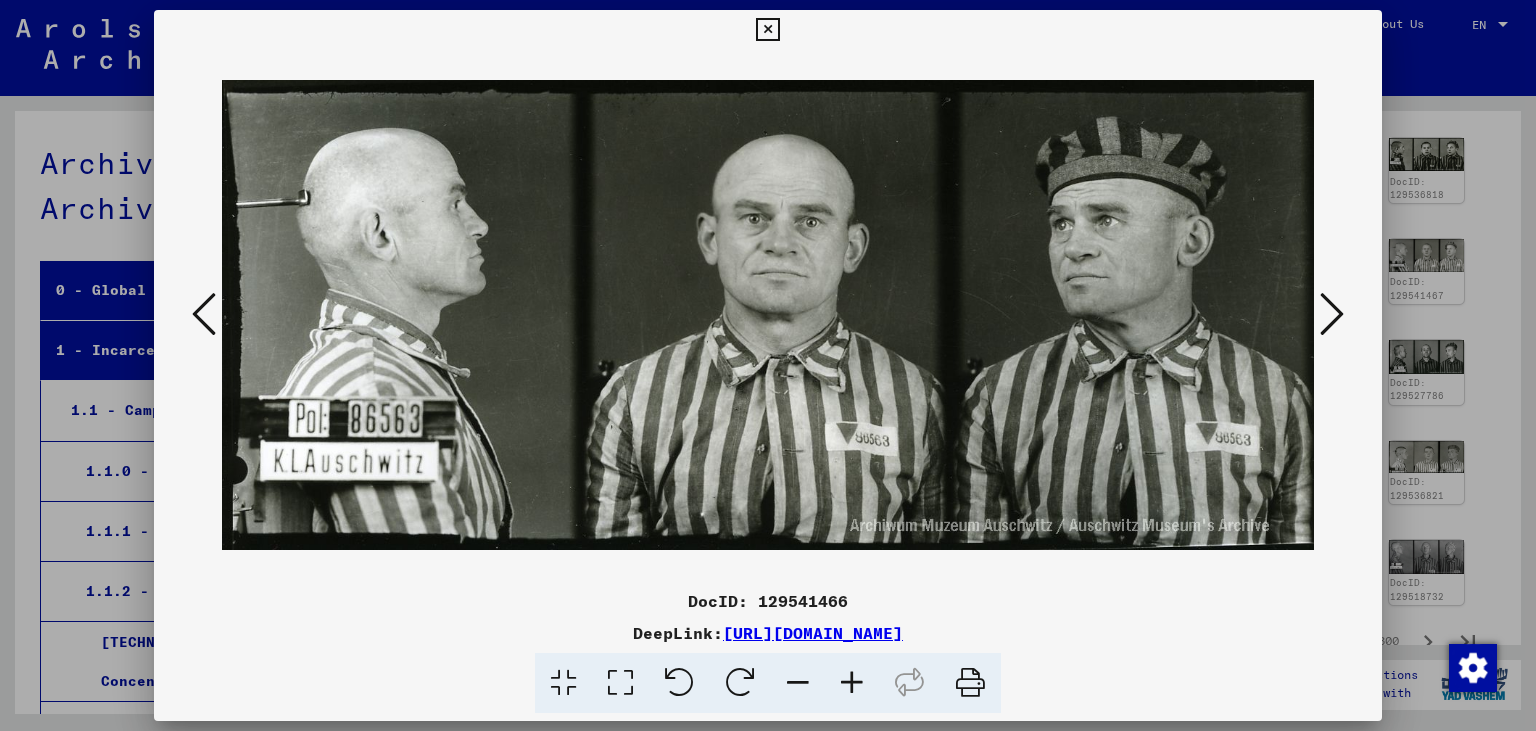 click at bounding box center (768, 315) 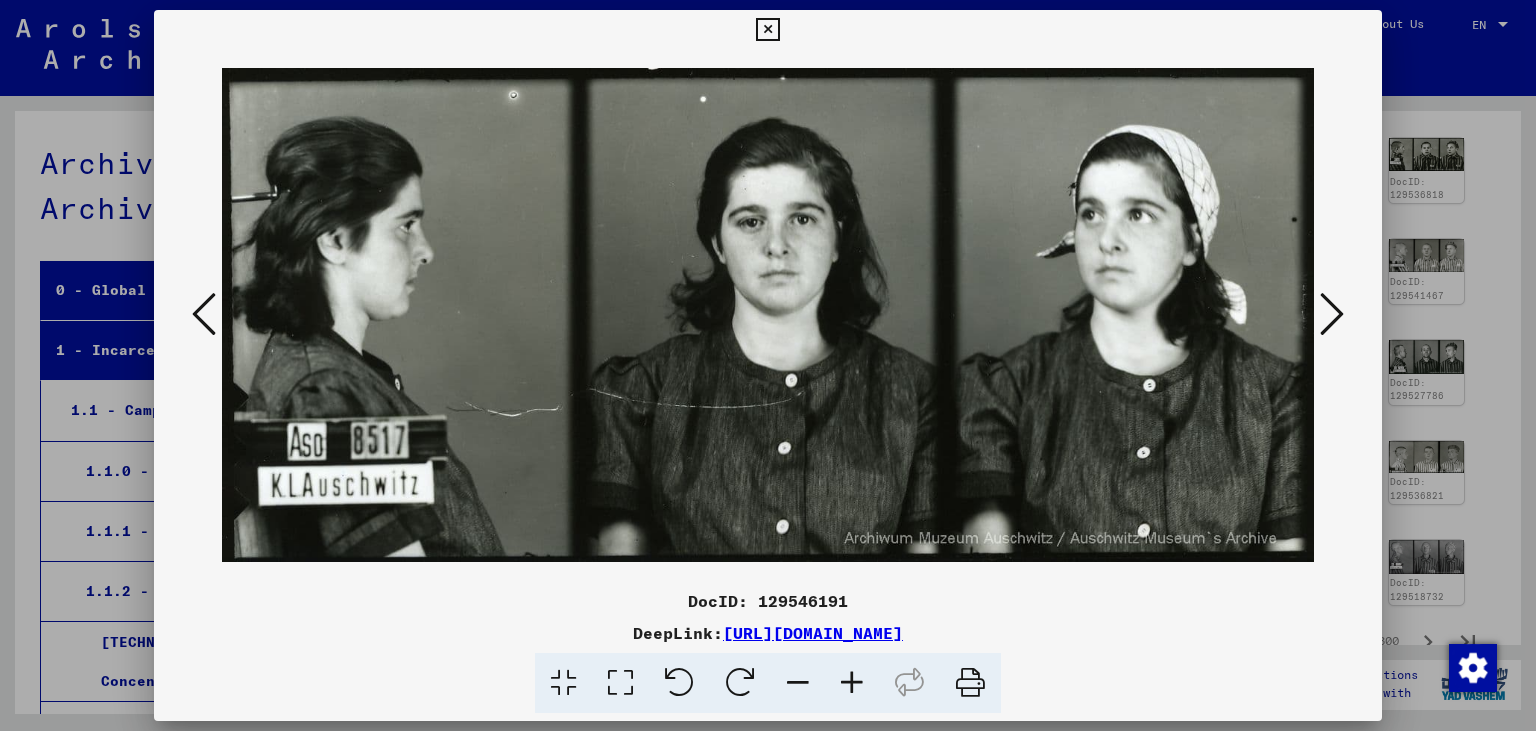 click at bounding box center [1332, 314] 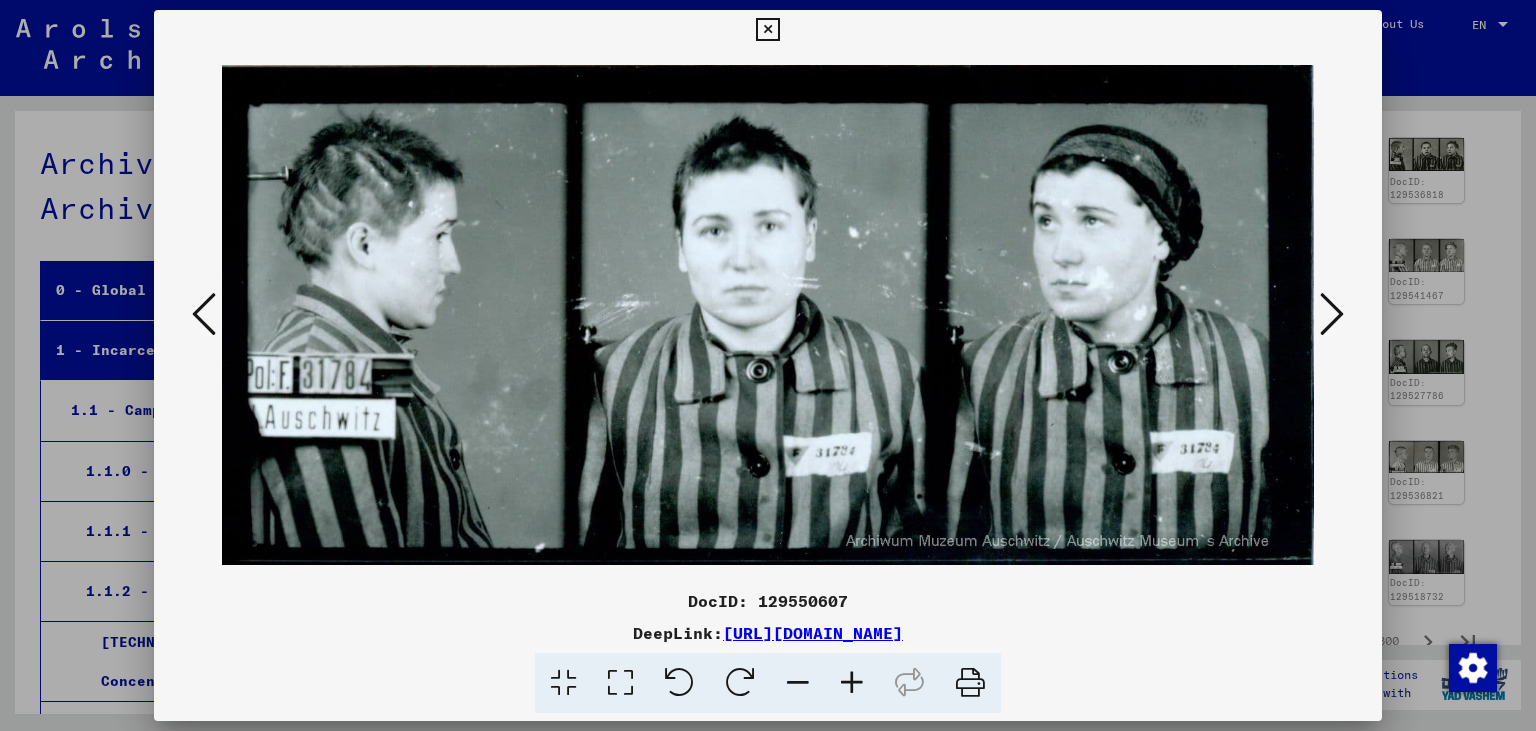 click at bounding box center (1332, 314) 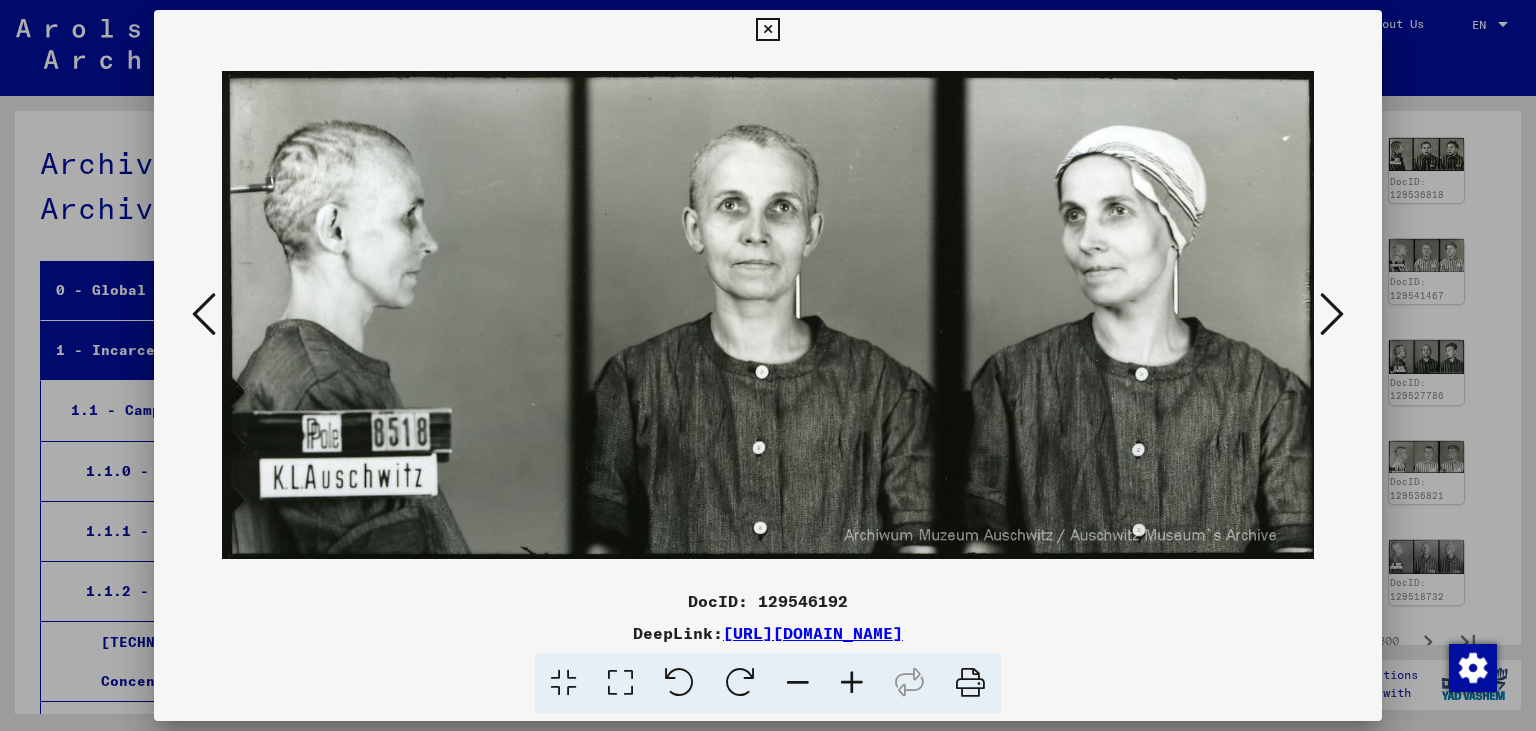 click at bounding box center [1332, 314] 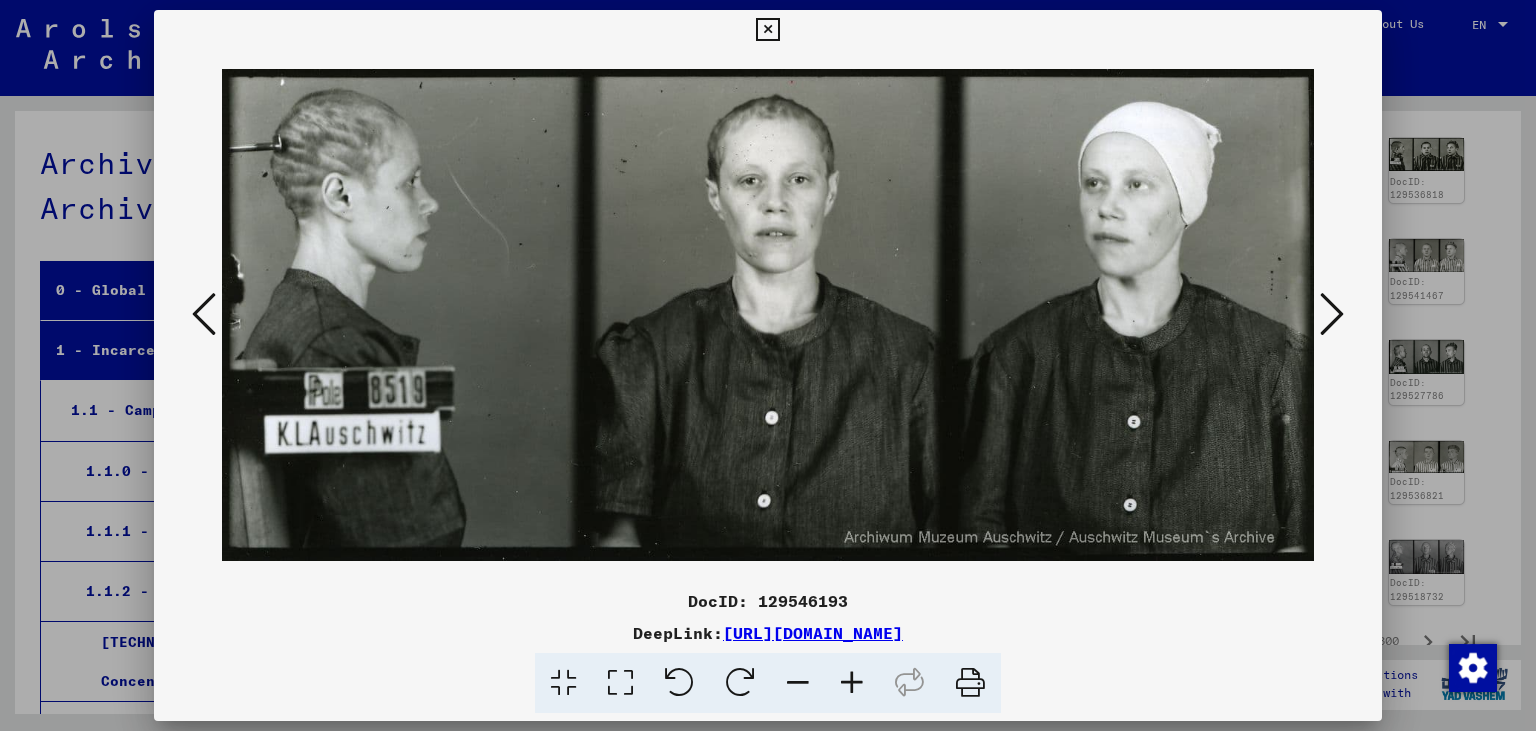 click at bounding box center [1332, 314] 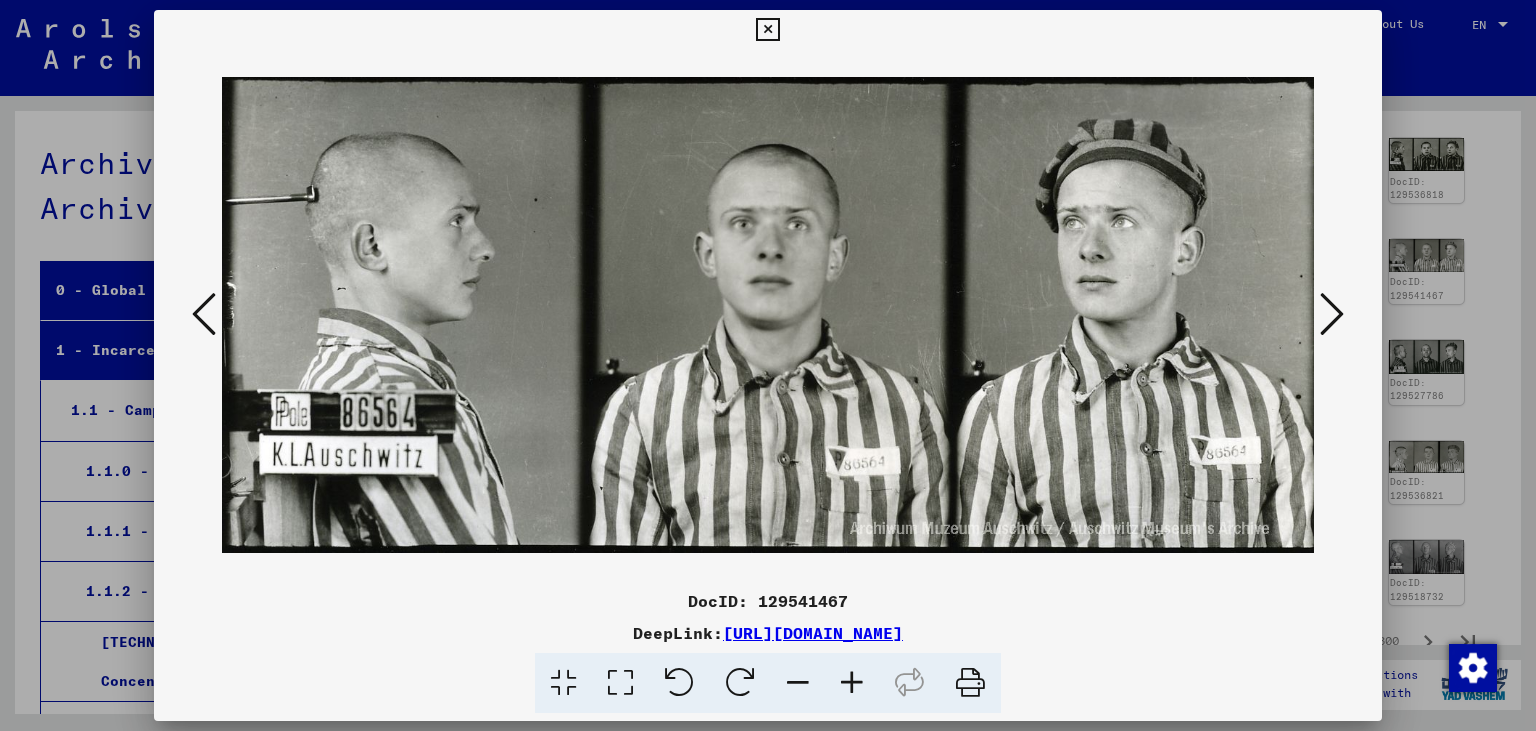 click at bounding box center [1332, 314] 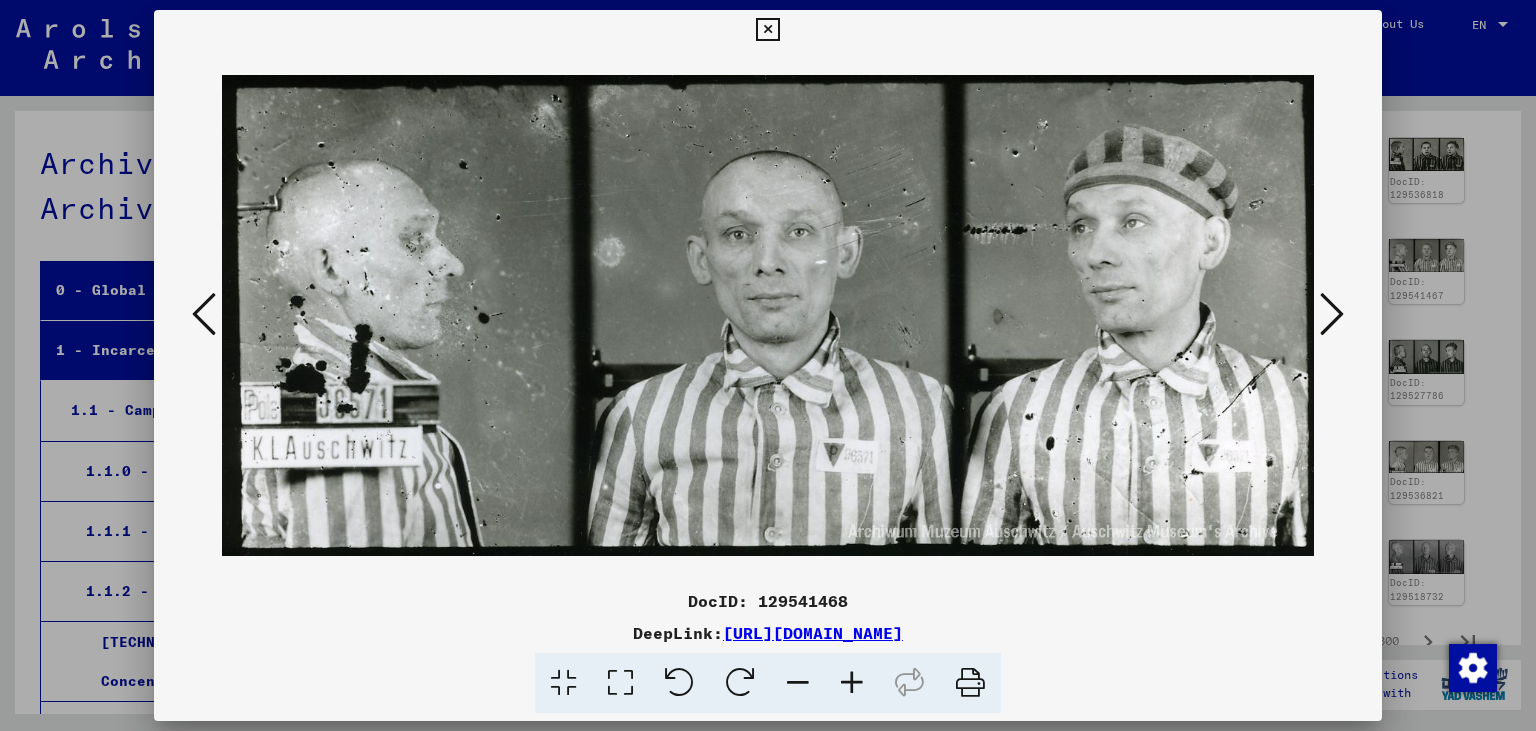 click at bounding box center (1332, 314) 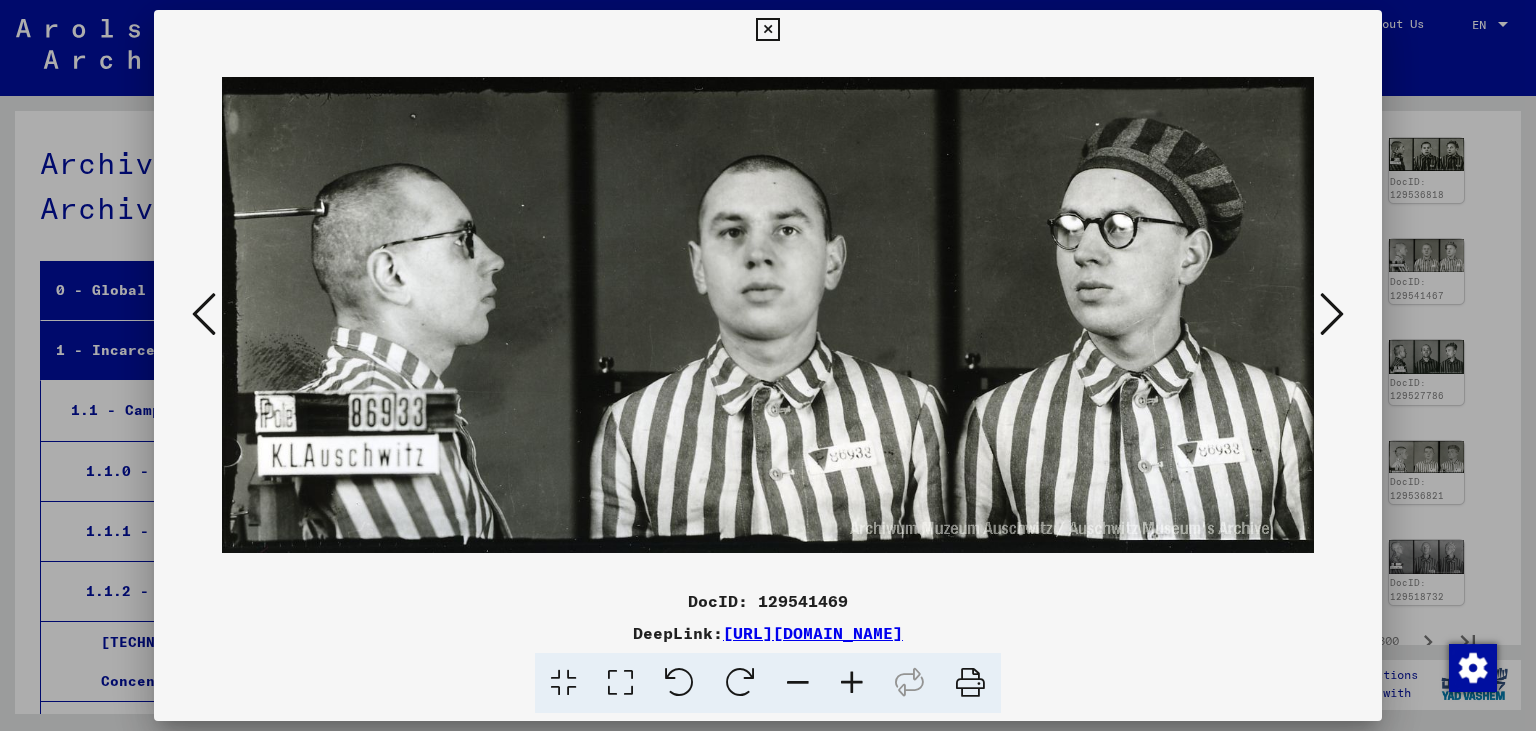 click at bounding box center (1332, 314) 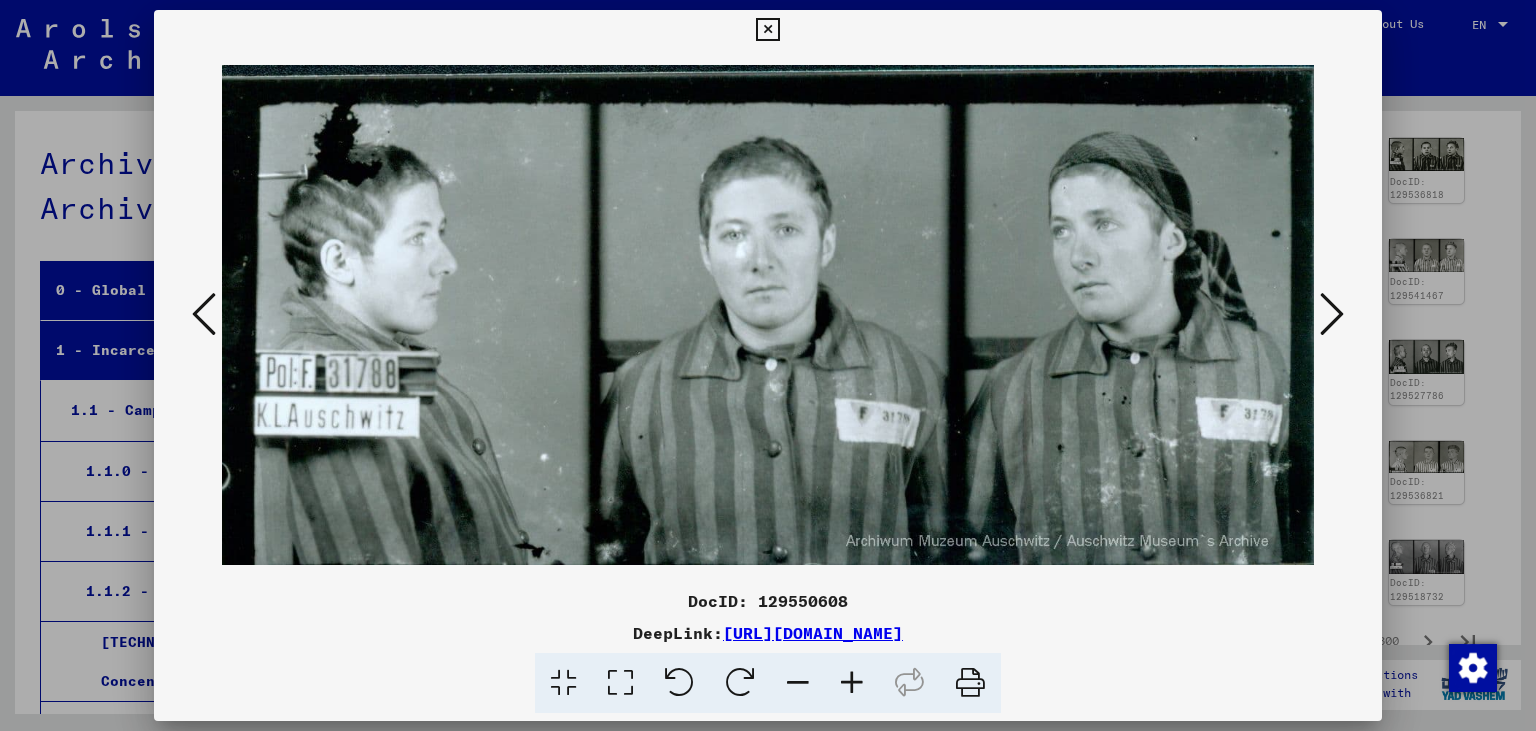 click at bounding box center (1332, 314) 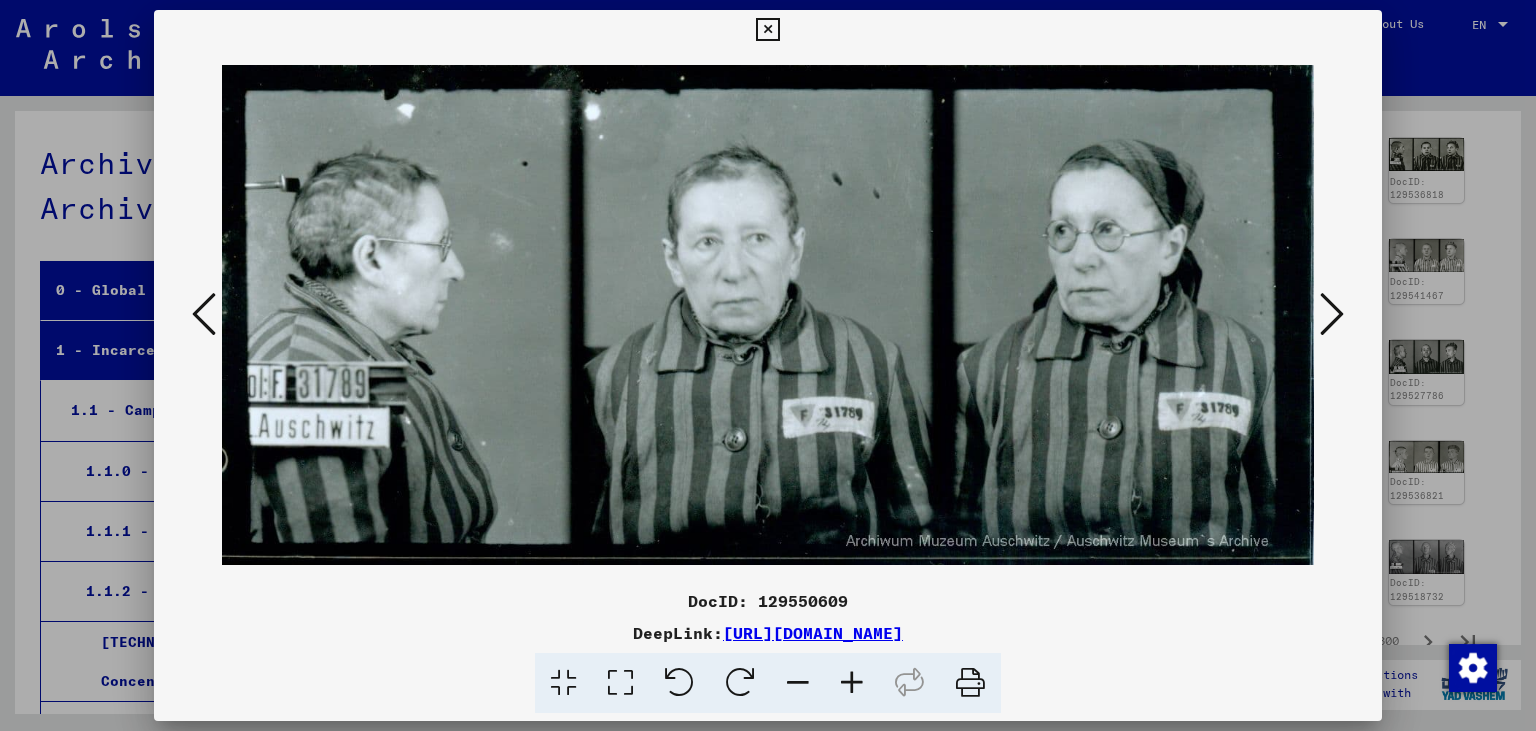 click at bounding box center [1332, 314] 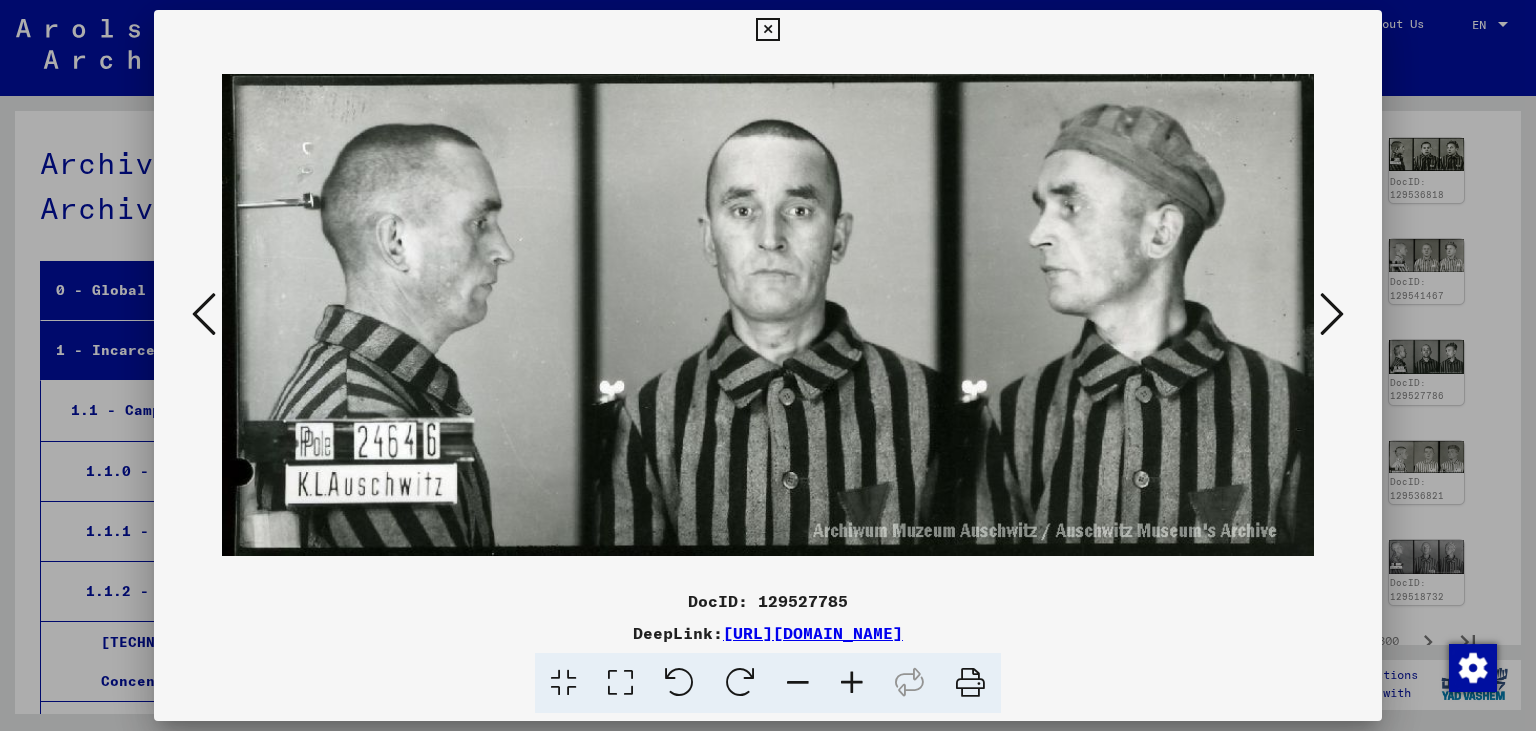click at bounding box center [1332, 314] 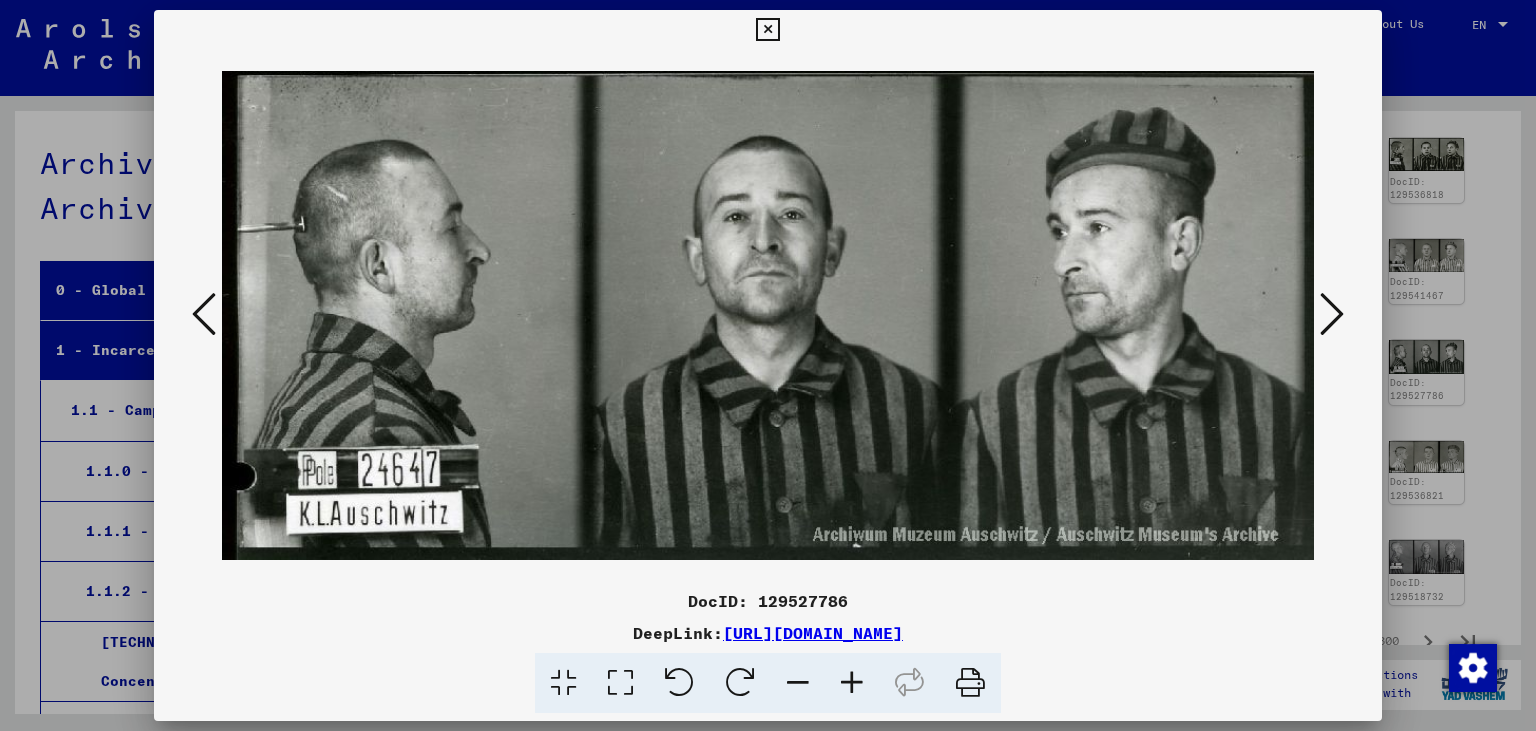 click at bounding box center (1332, 314) 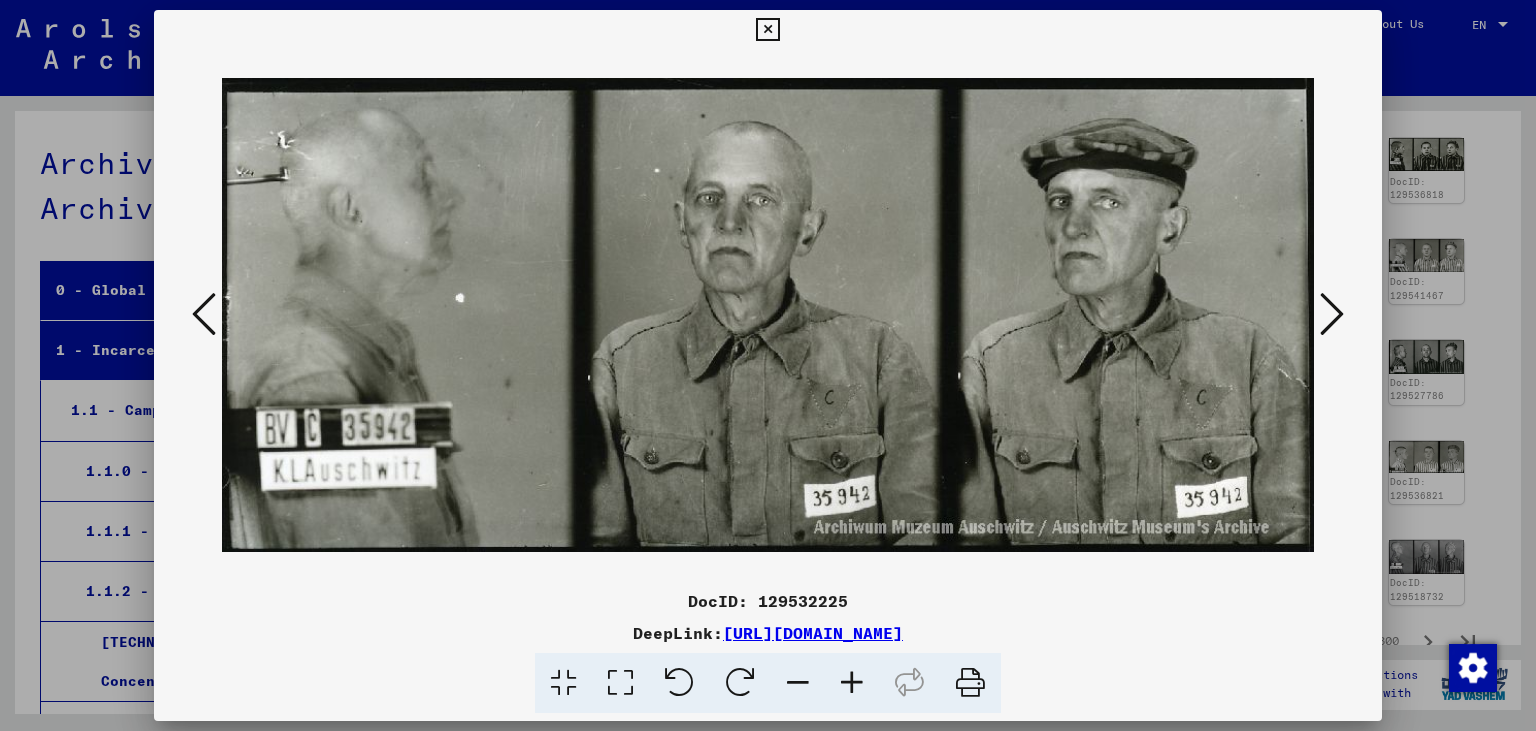 click at bounding box center [1332, 314] 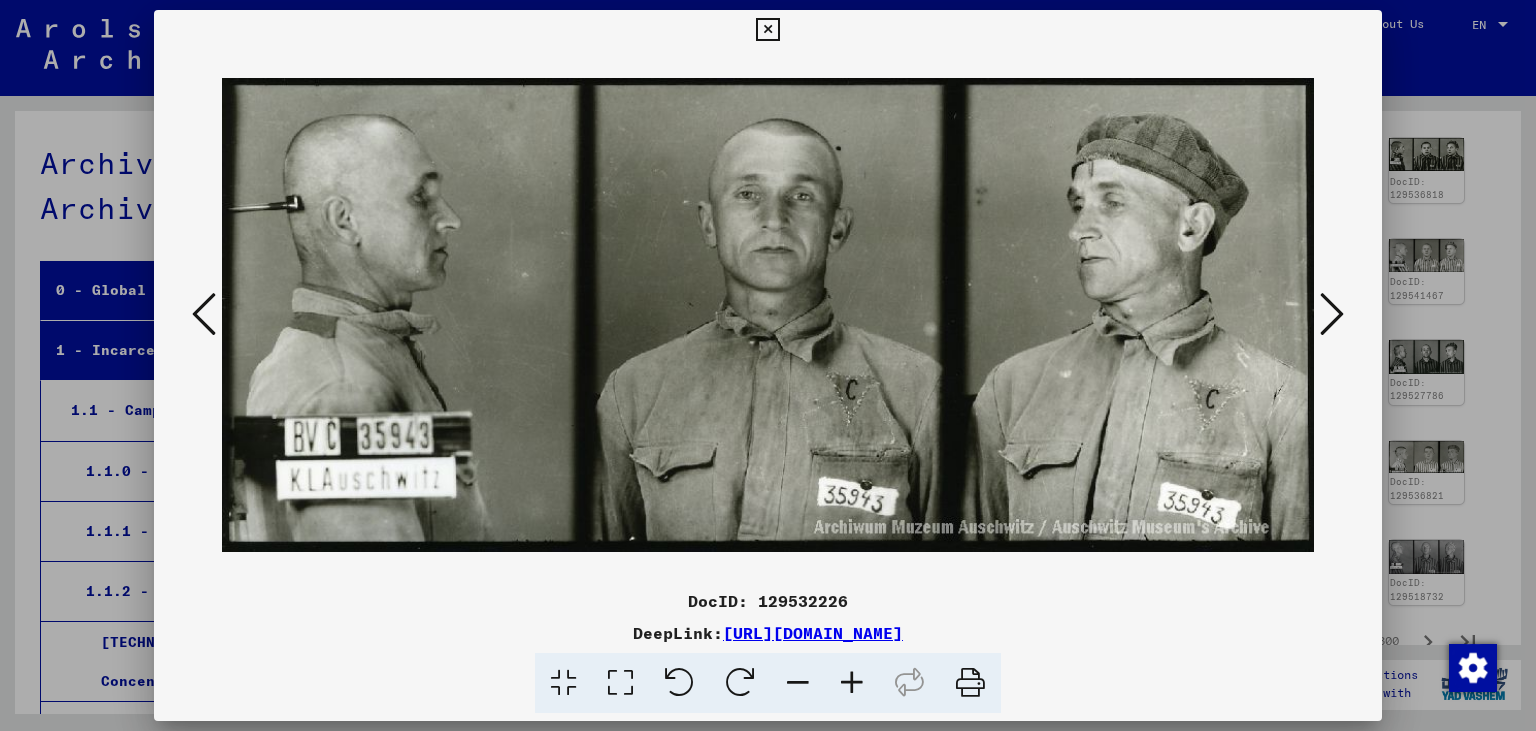 click at bounding box center [1332, 314] 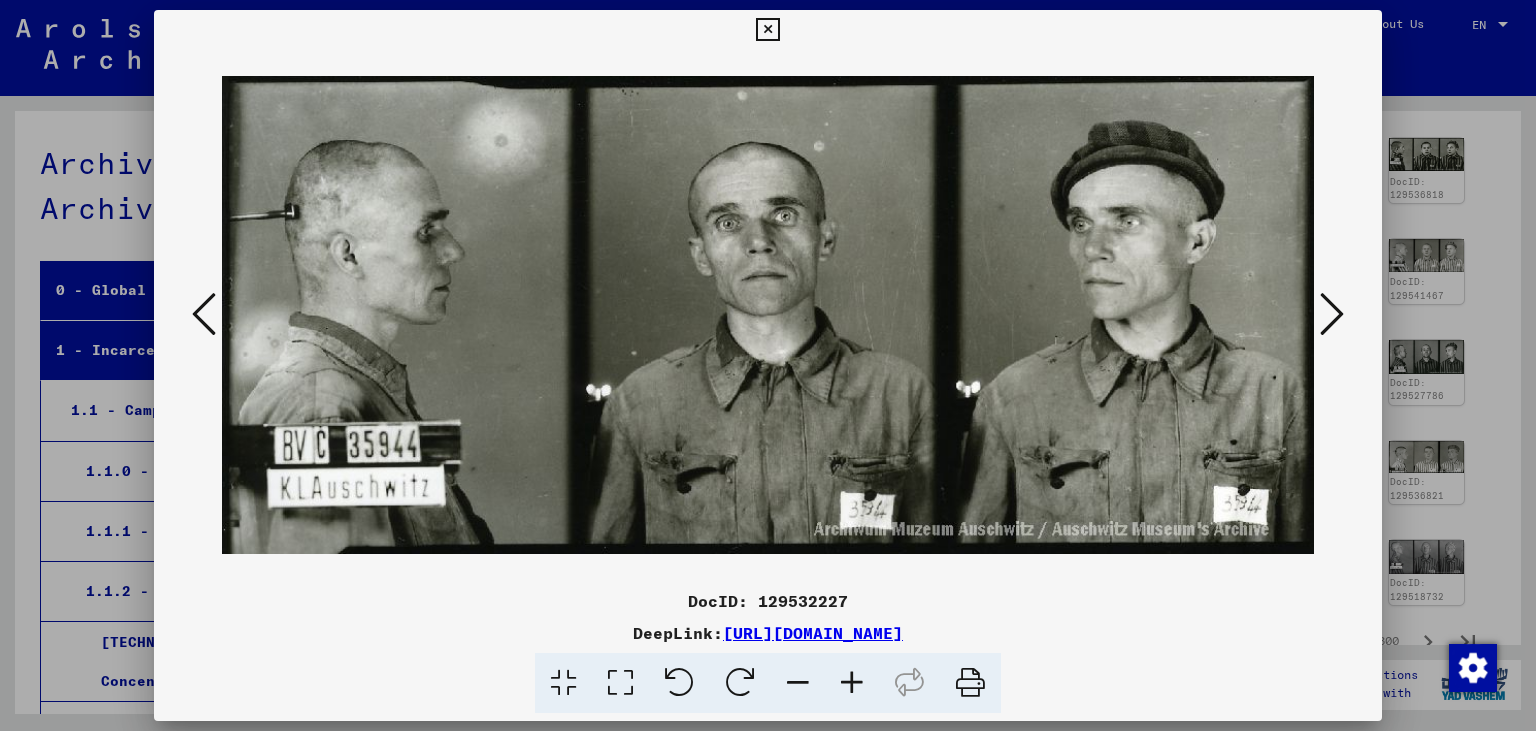 click at bounding box center [1332, 314] 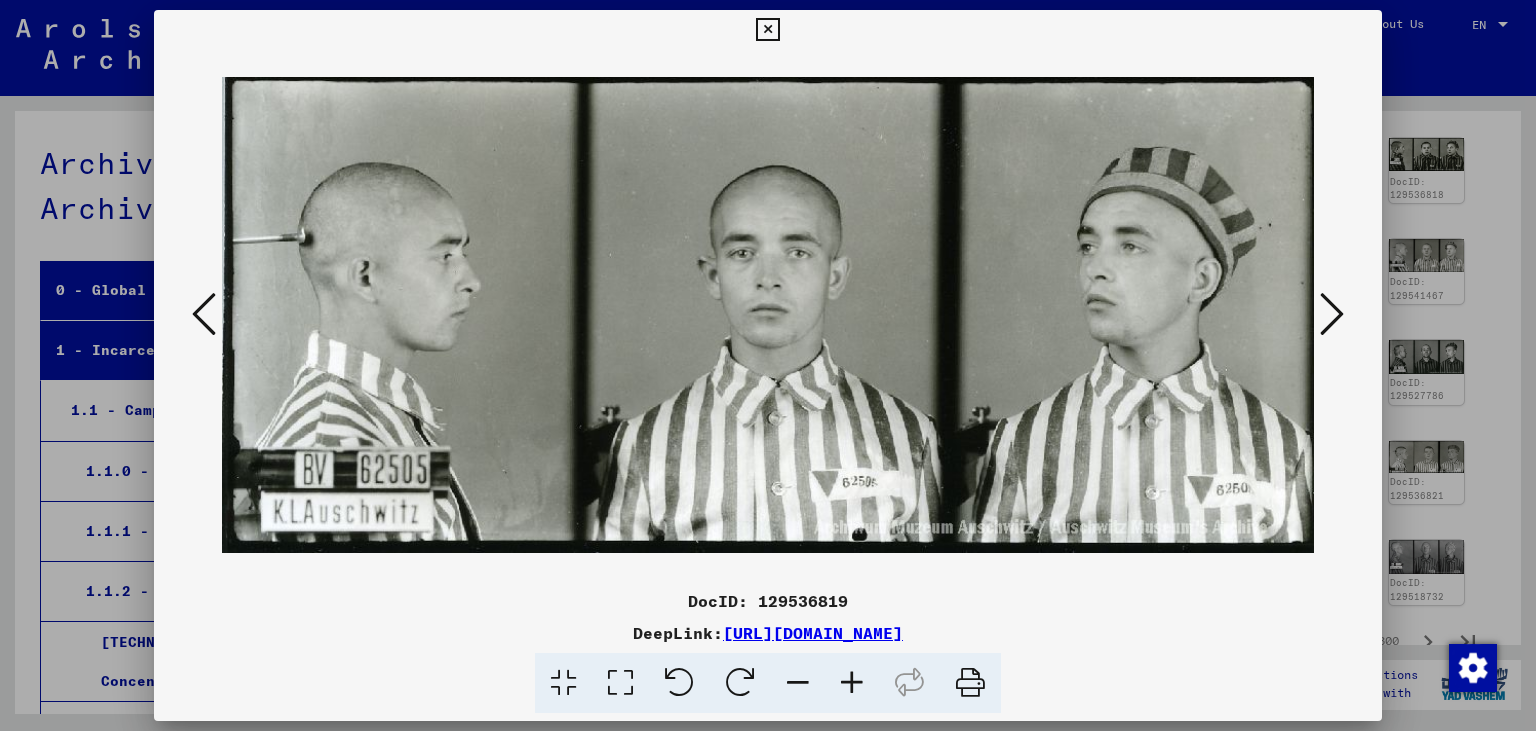 click at bounding box center [1332, 314] 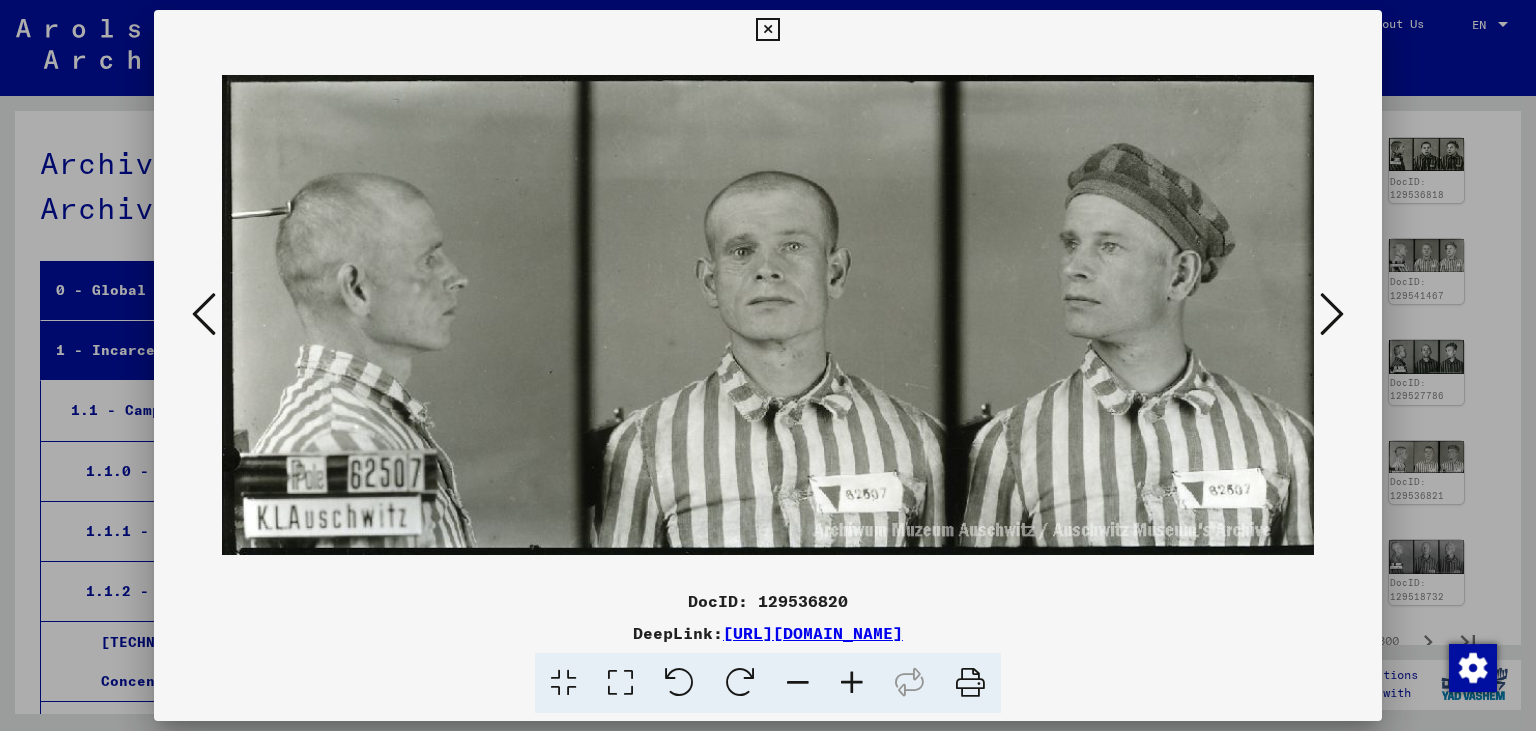 click at bounding box center [1332, 314] 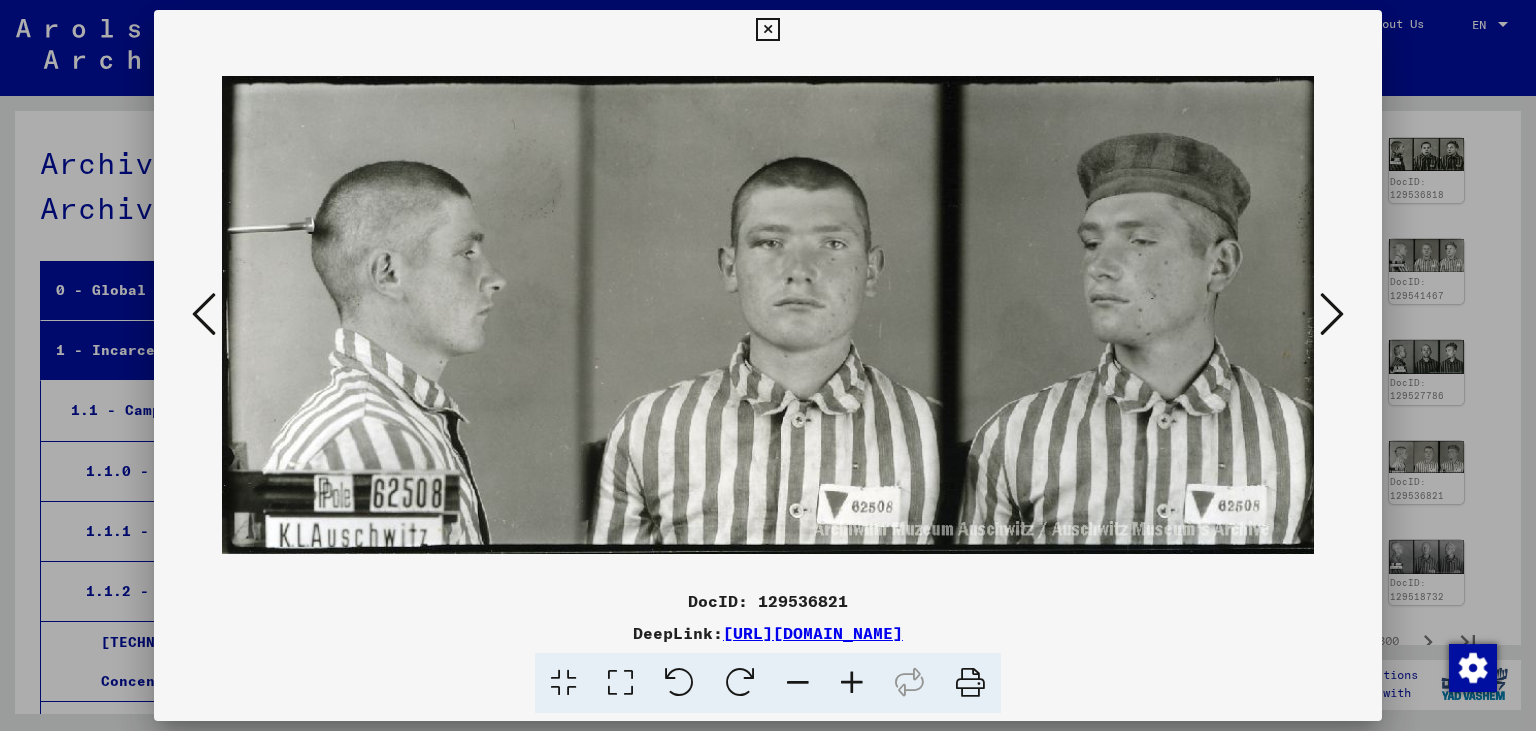 click at bounding box center (1332, 314) 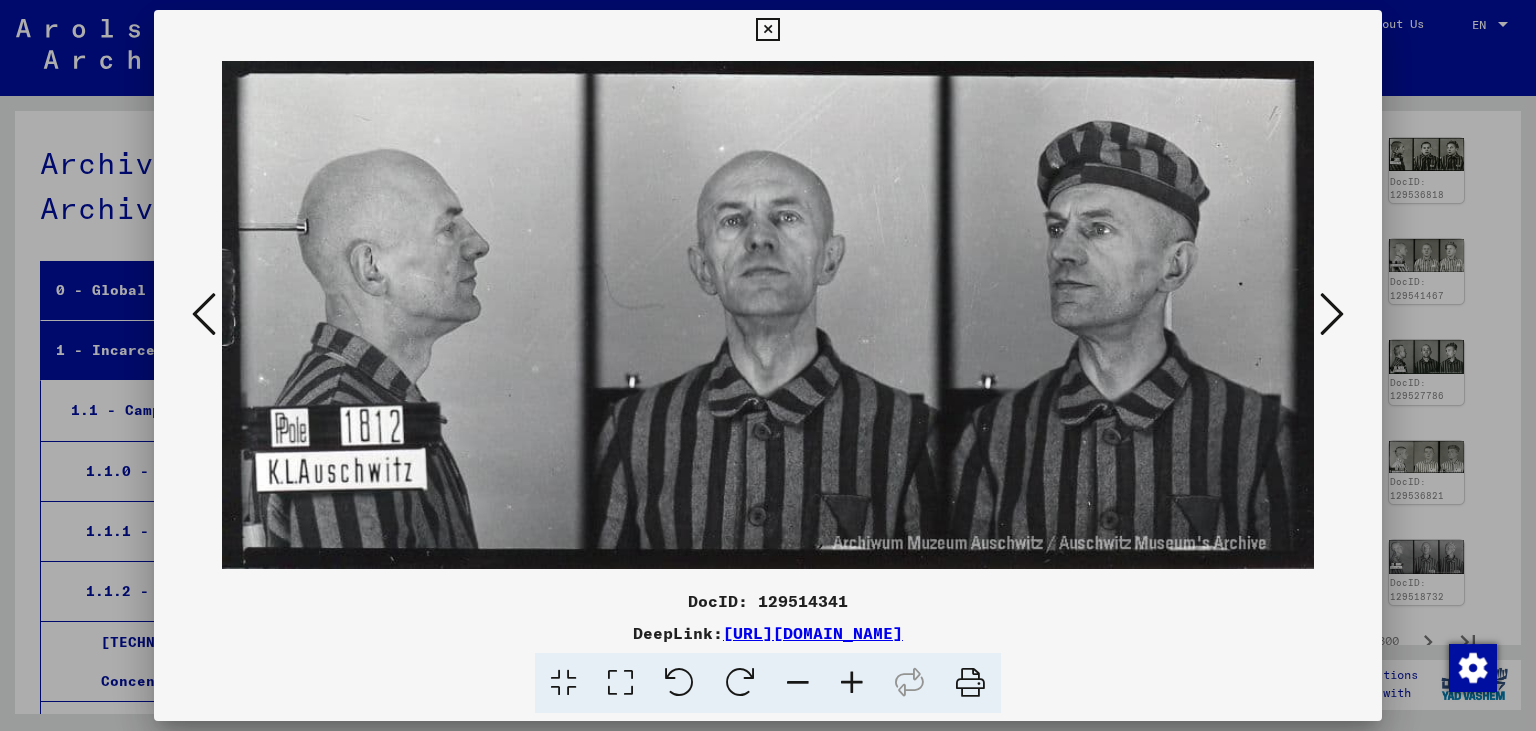 click at bounding box center [1332, 314] 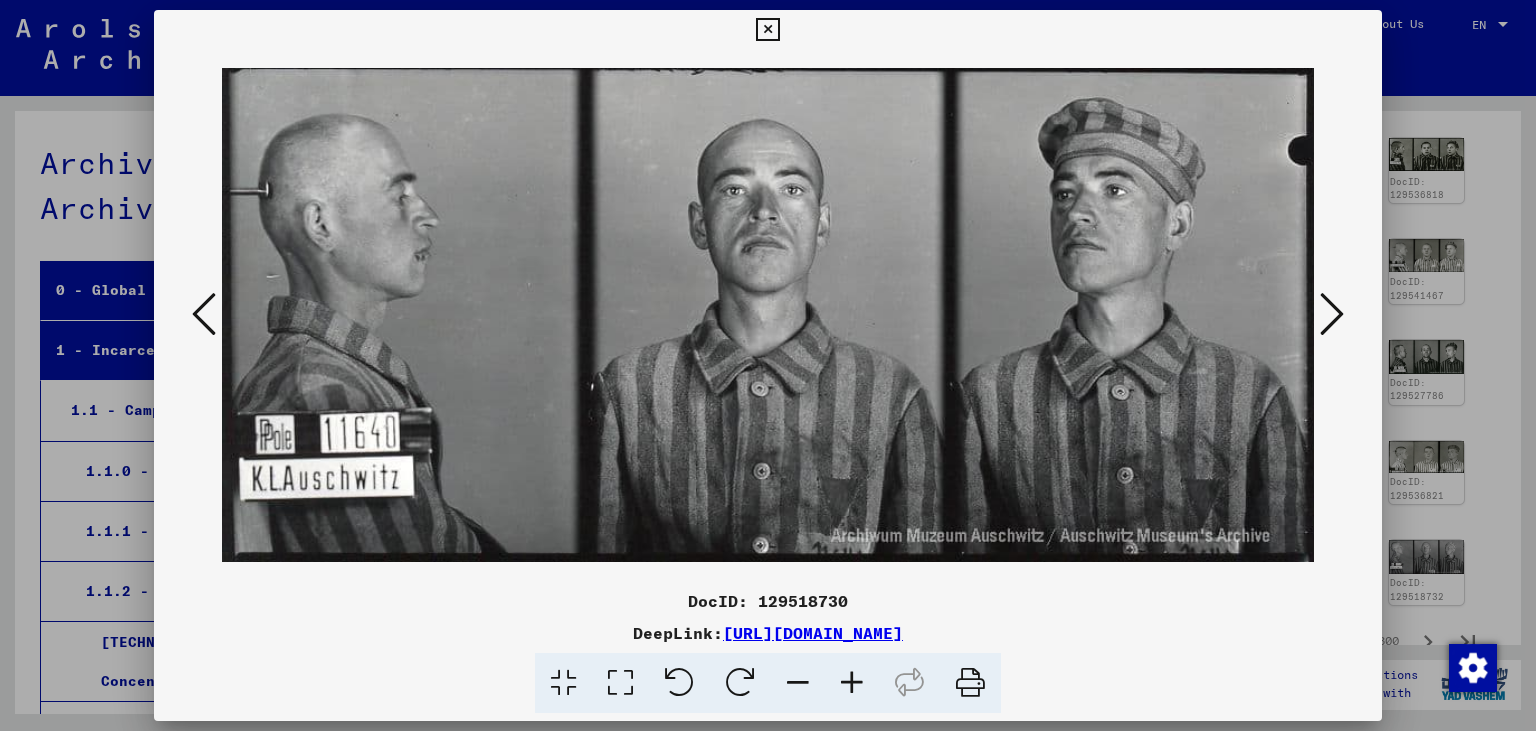 click at bounding box center [1332, 314] 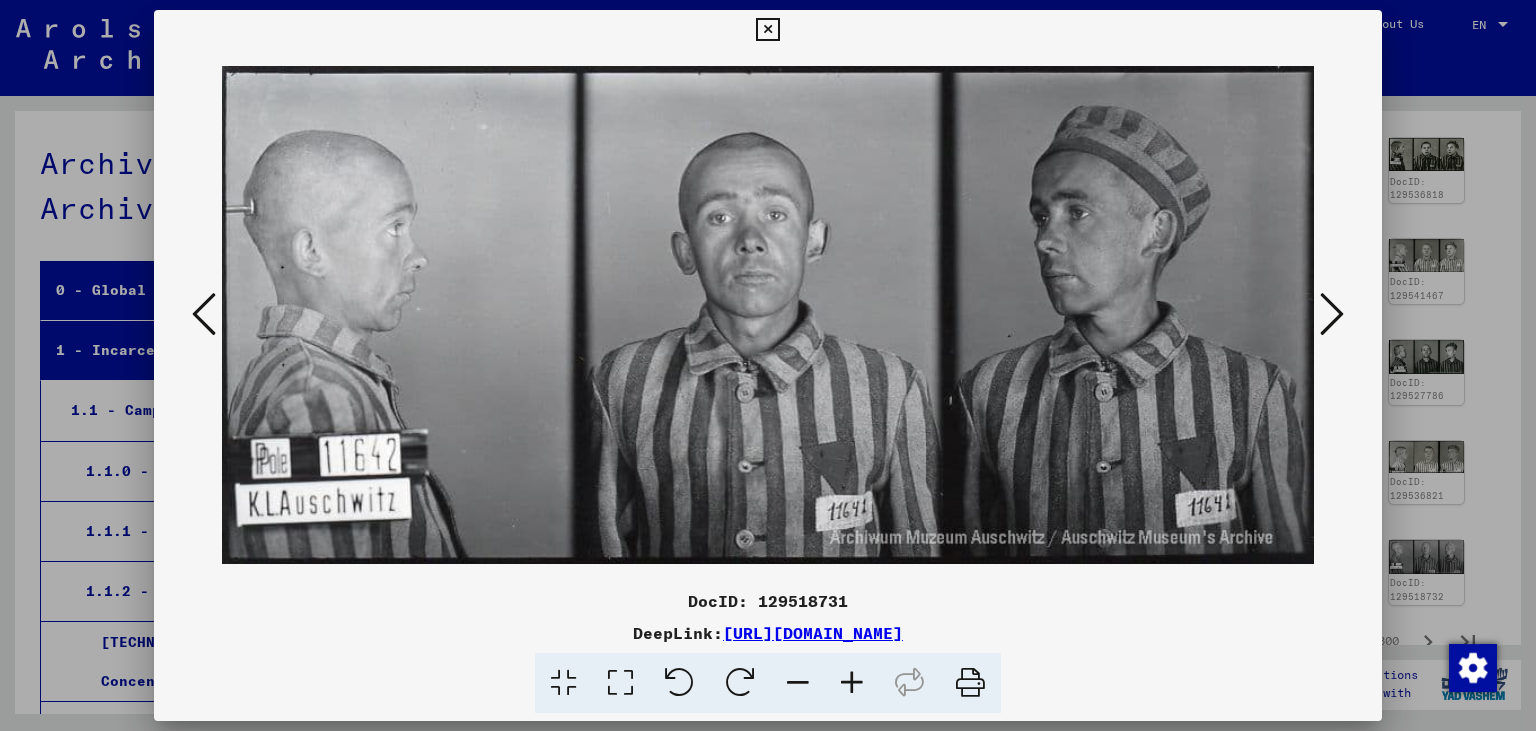 click at bounding box center [1332, 314] 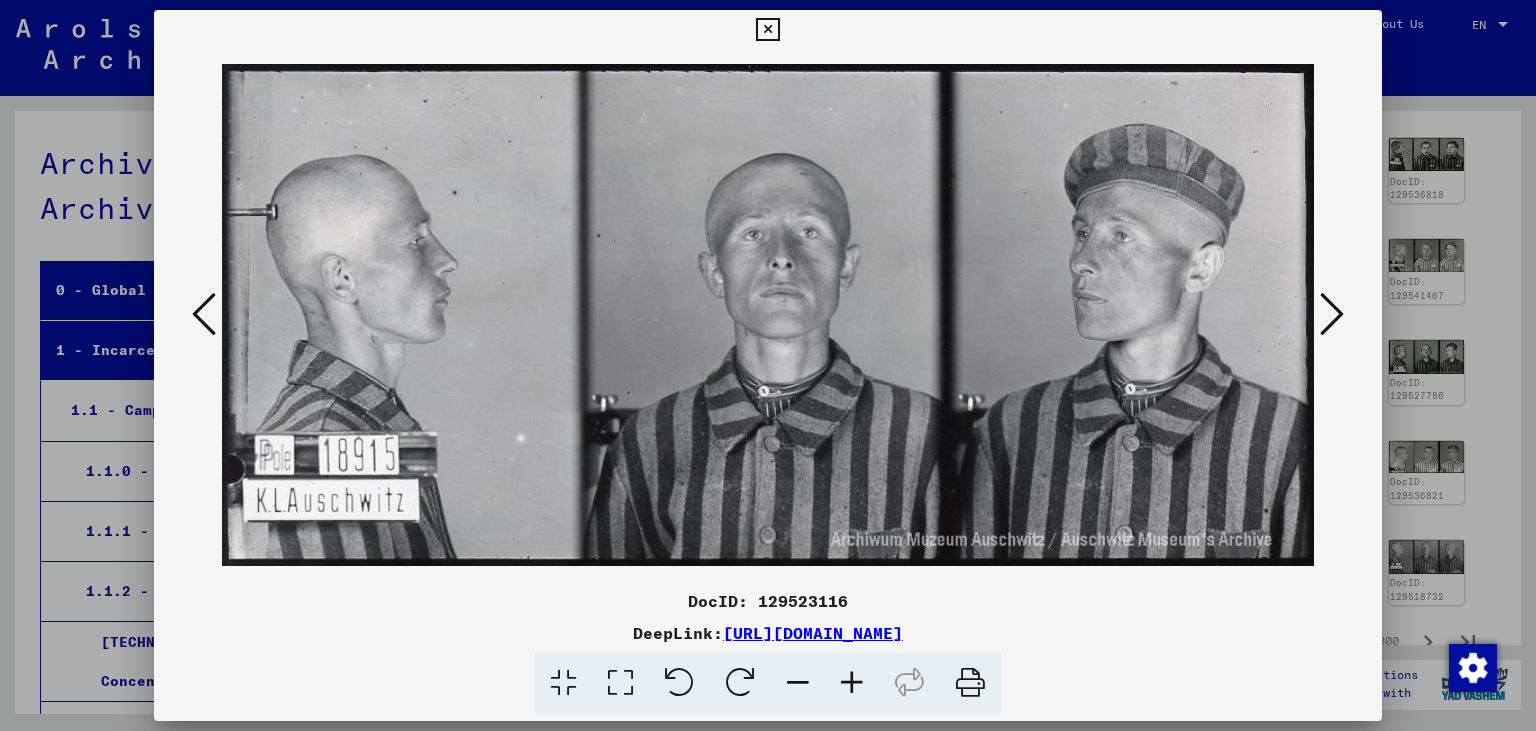 click at bounding box center [1332, 314] 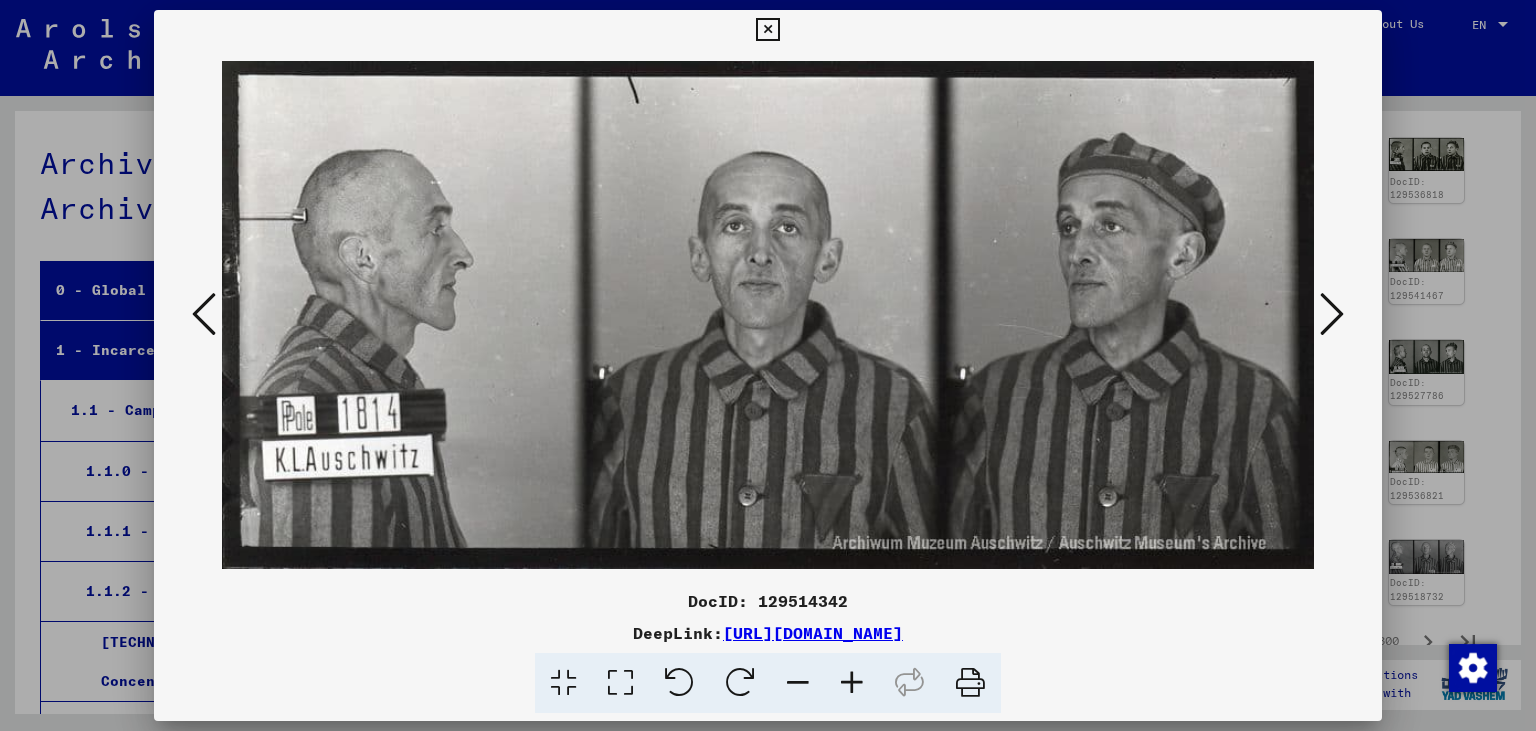 click at bounding box center [1332, 314] 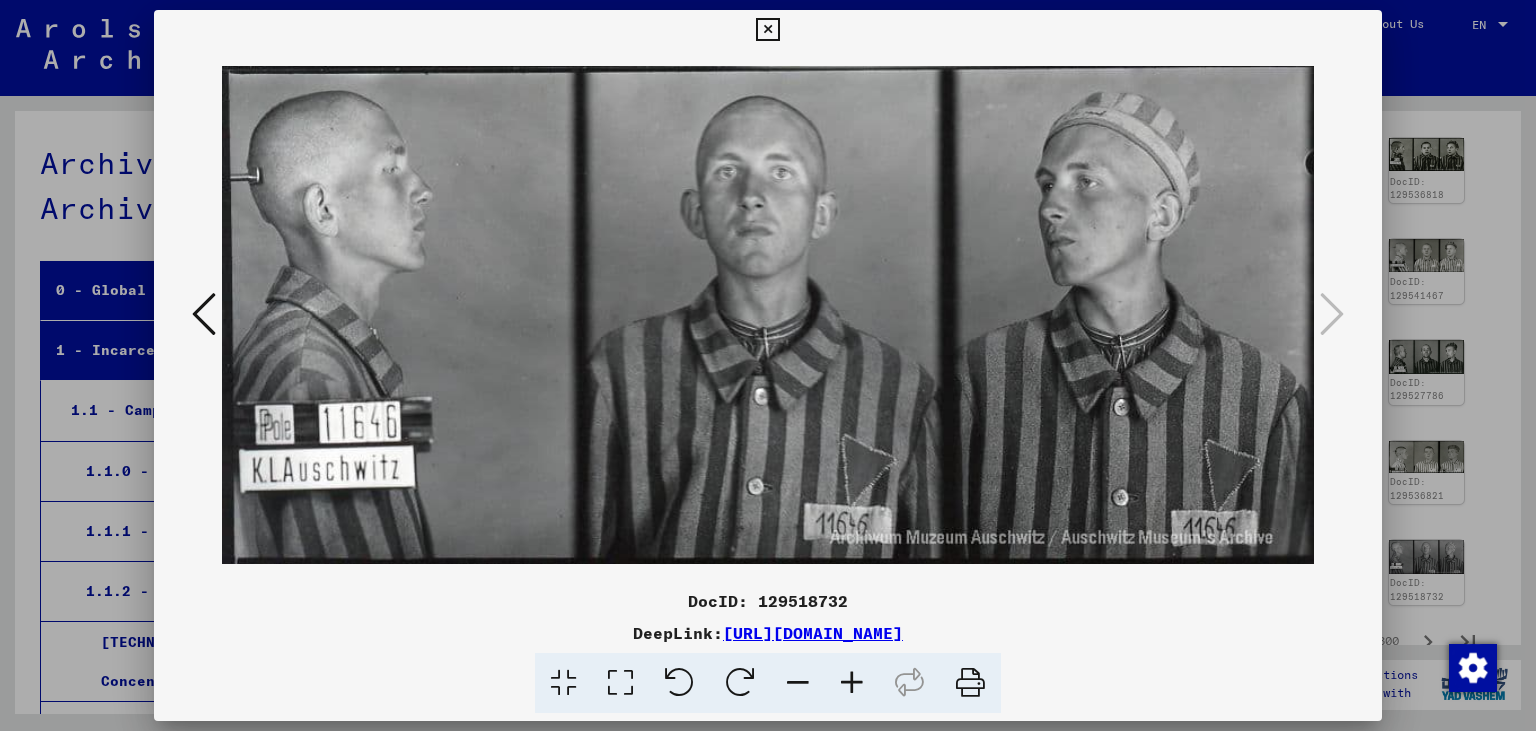 click at bounding box center [767, 30] 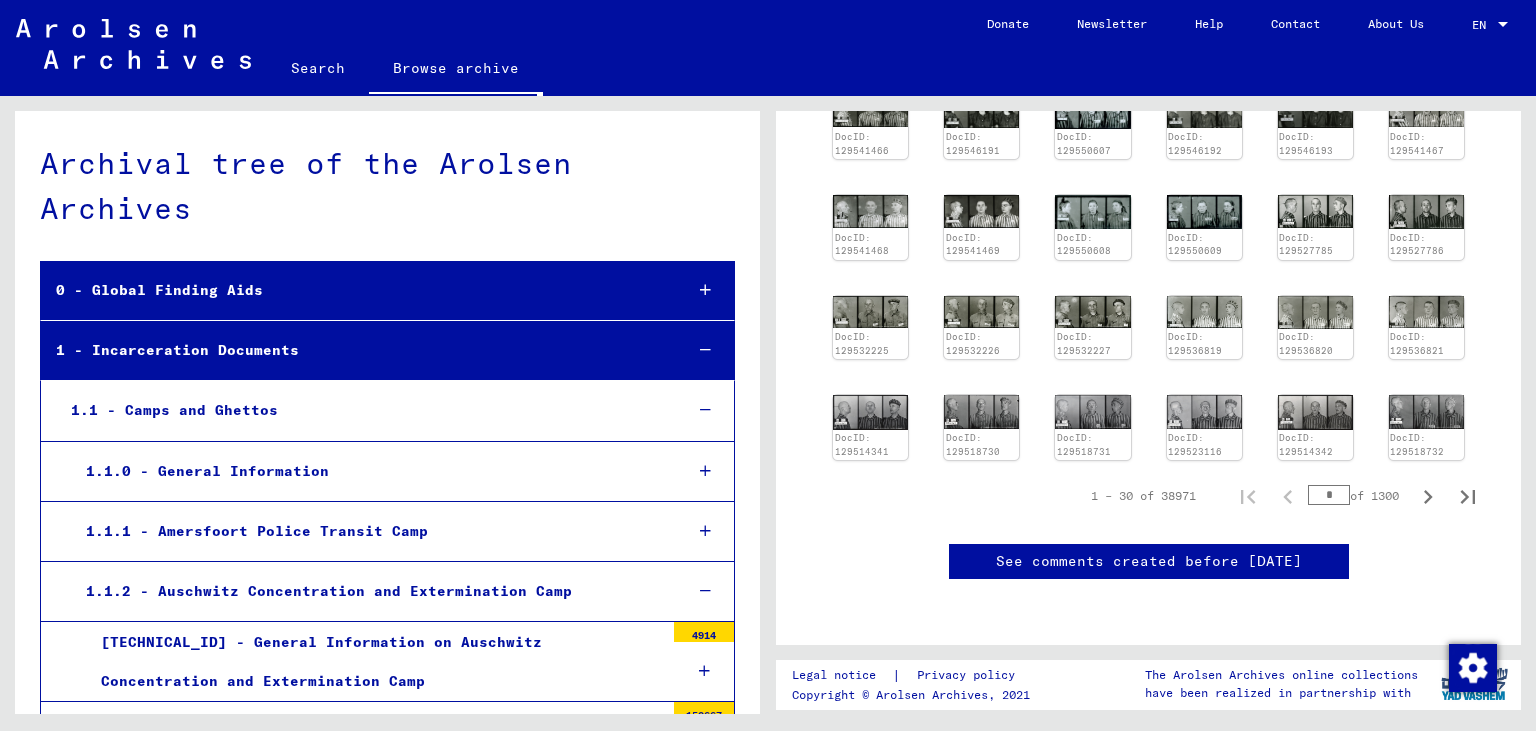 scroll, scrollTop: 1310, scrollLeft: 0, axis: vertical 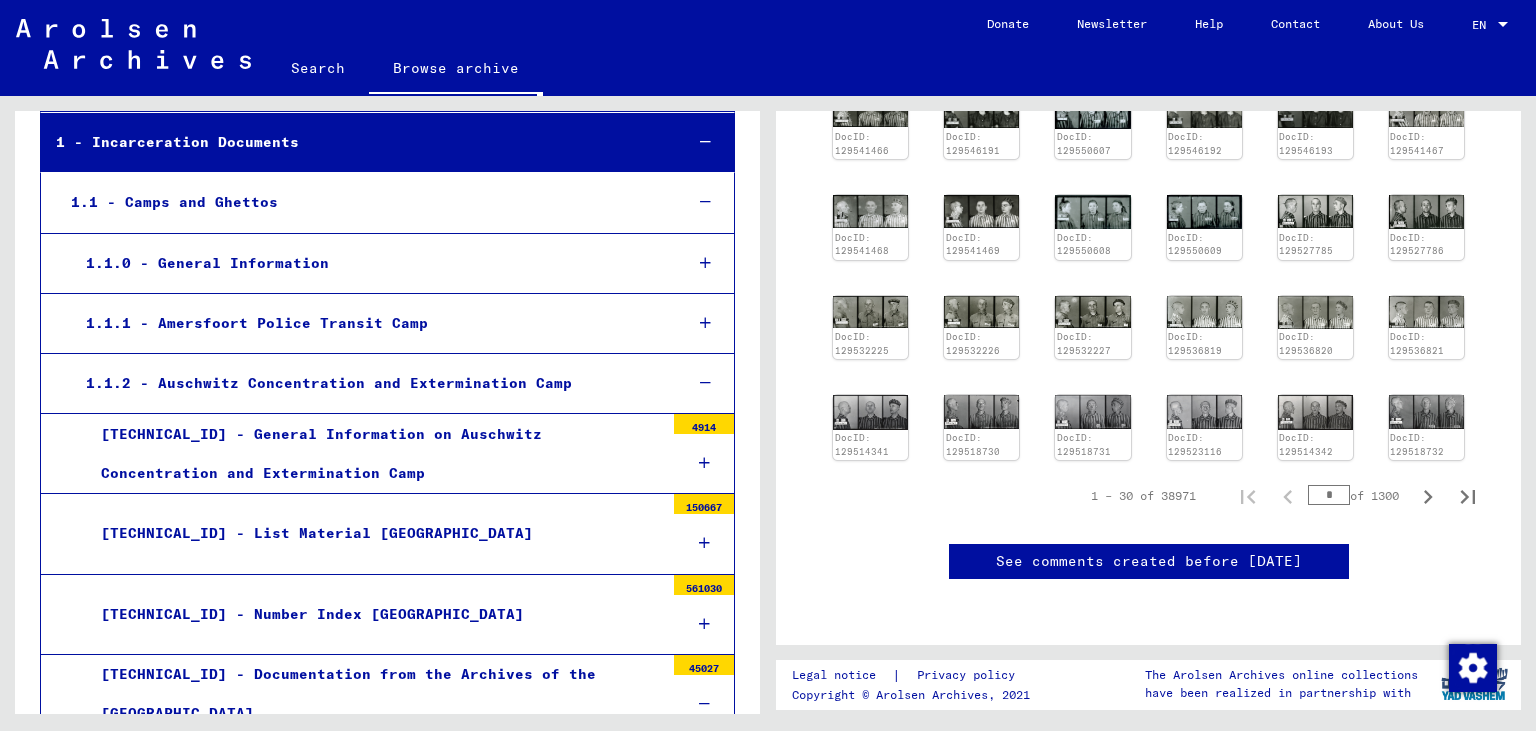 click on "[TECHNICAL_ID] - List Material [GEOGRAPHIC_DATA]" at bounding box center (375, 533) 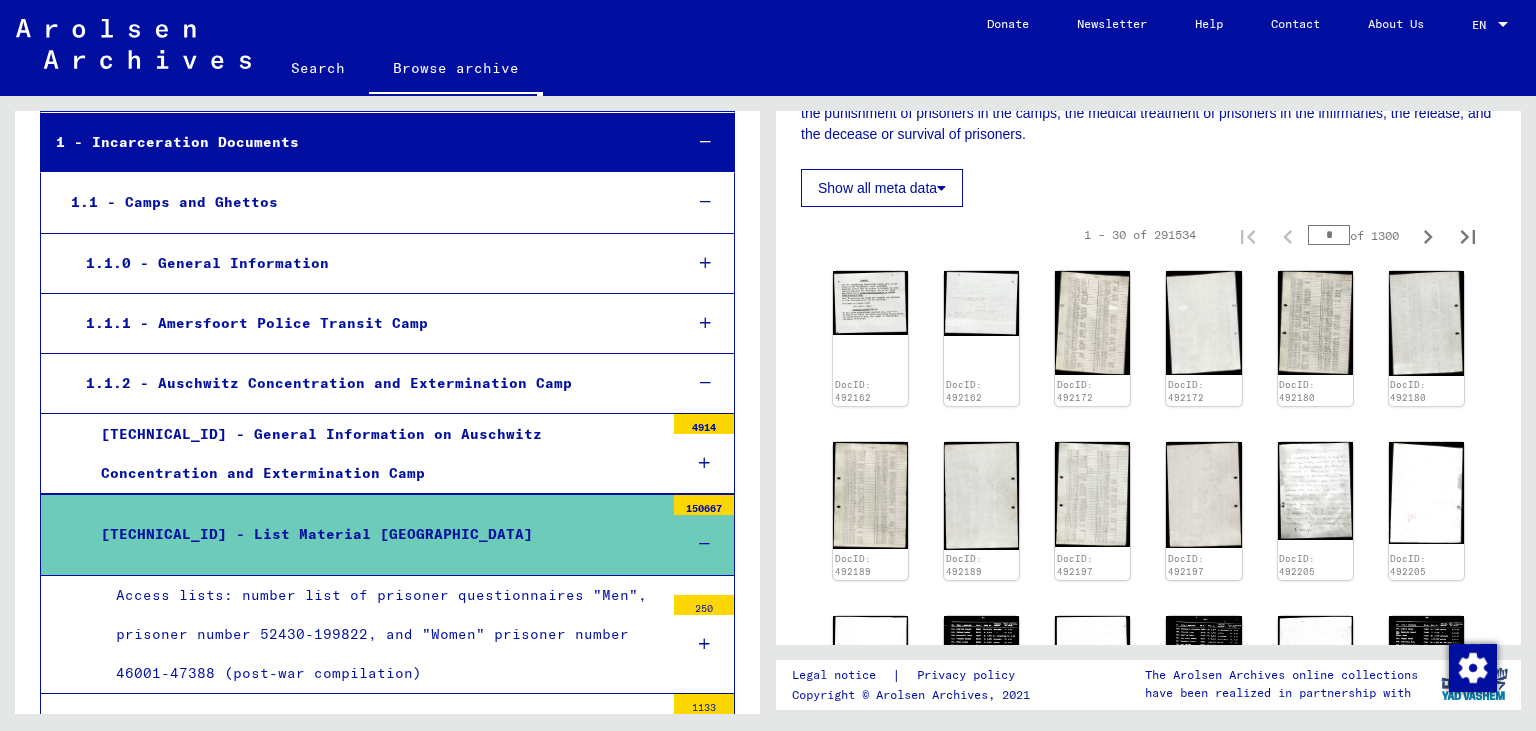 scroll, scrollTop: 535, scrollLeft: 0, axis: vertical 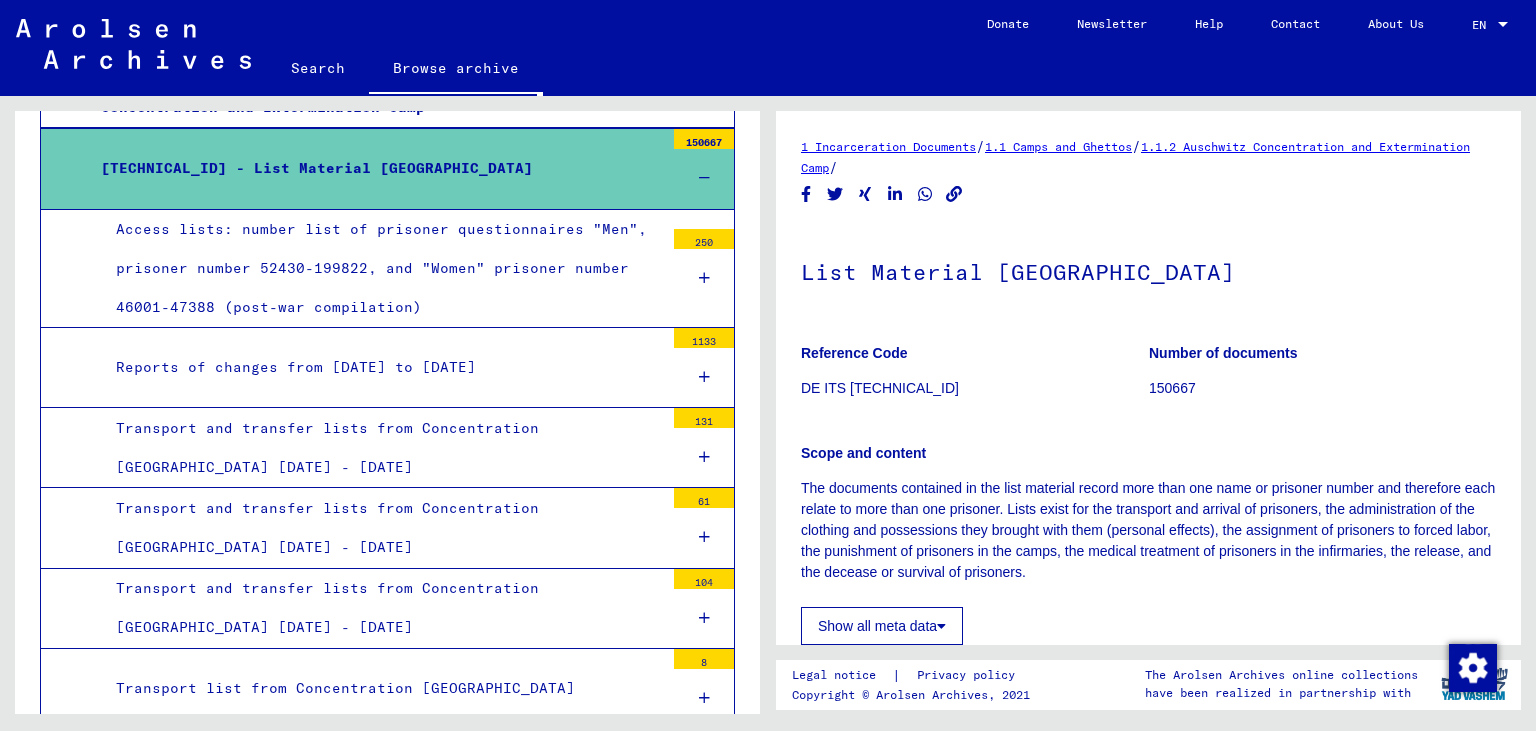 click on "Access lists: number list of prisoner questionnaires "Men", prisoner      number 52430-199822, and "Women" prisoner number 46001-47388 (post-war      compilation)" at bounding box center [382, 269] 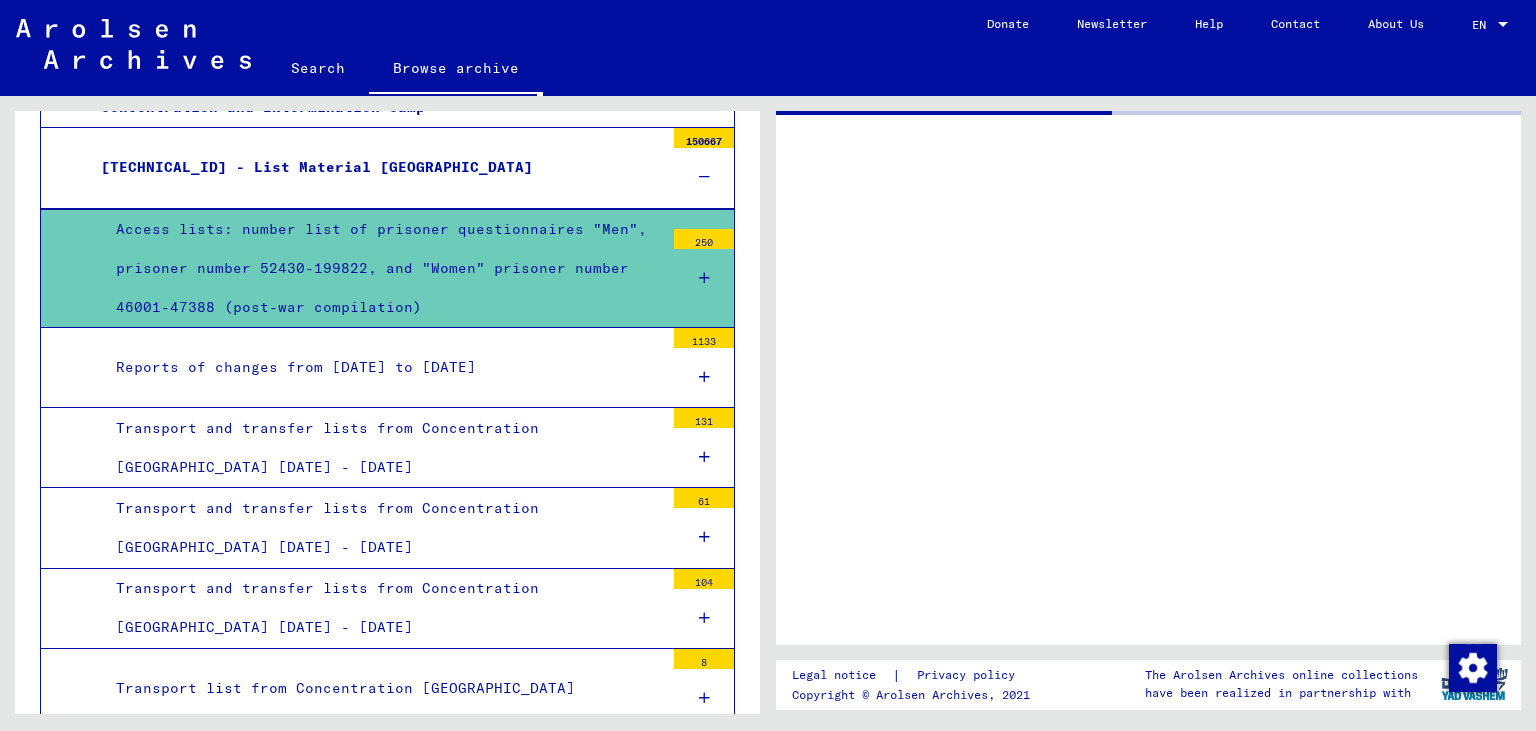 scroll, scrollTop: 573, scrollLeft: 0, axis: vertical 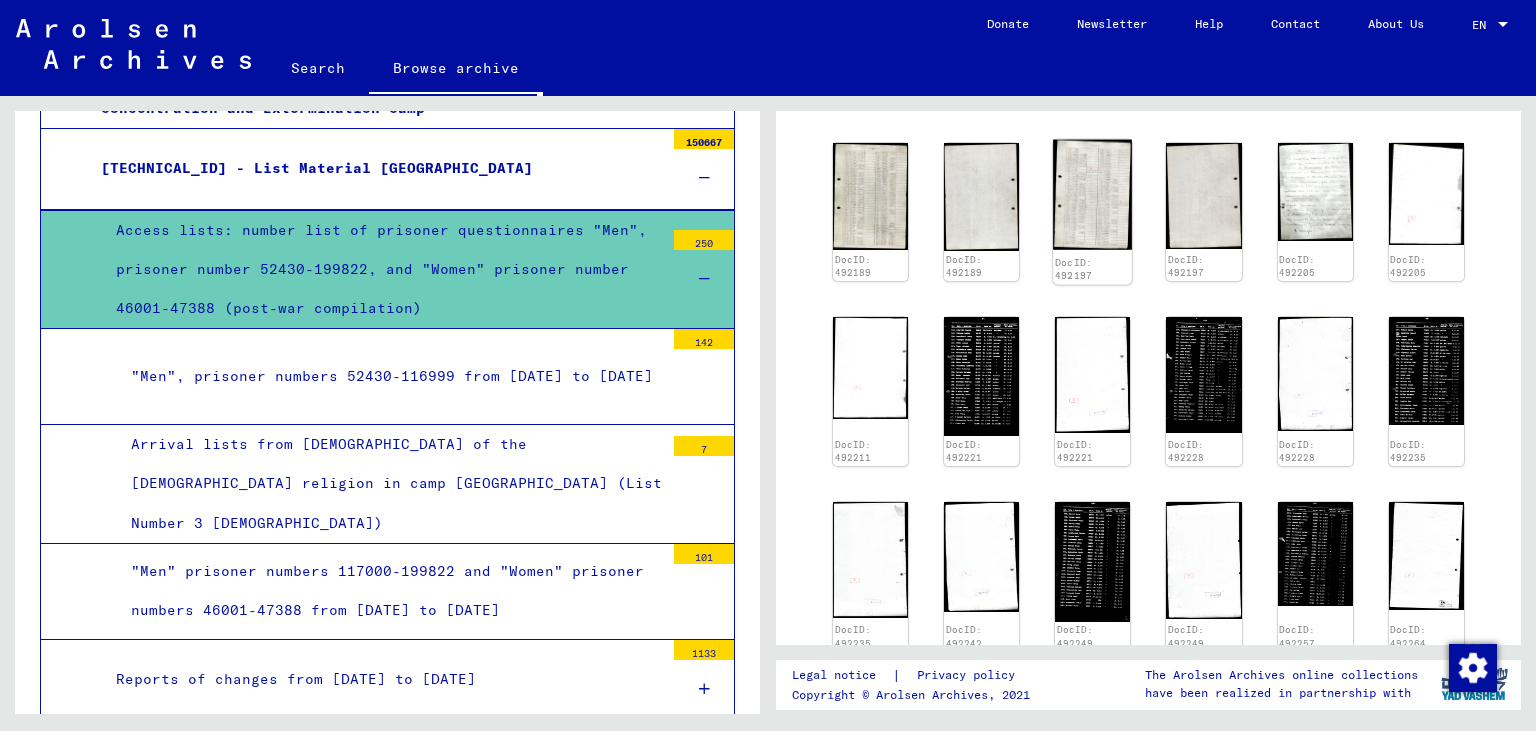 click 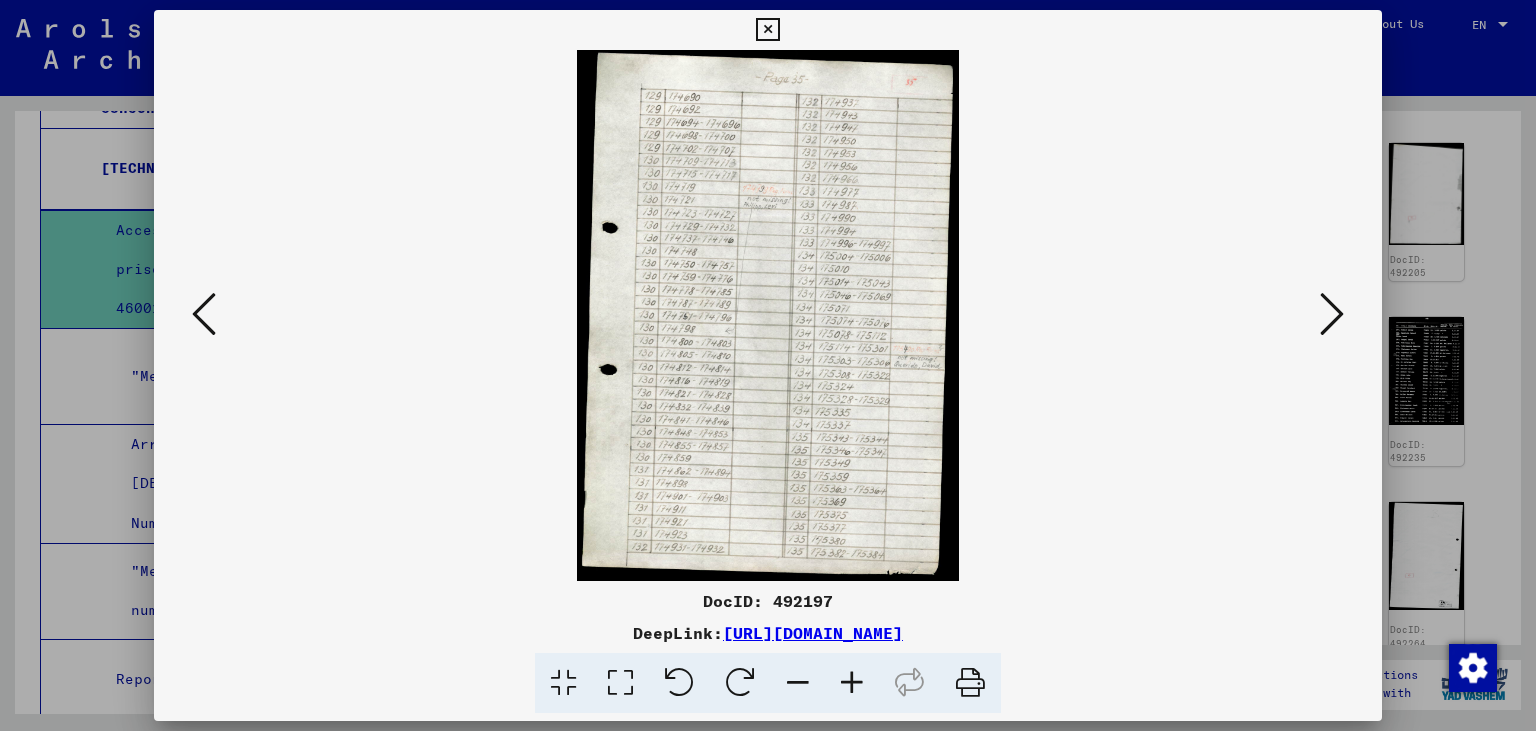 click at bounding box center (767, 30) 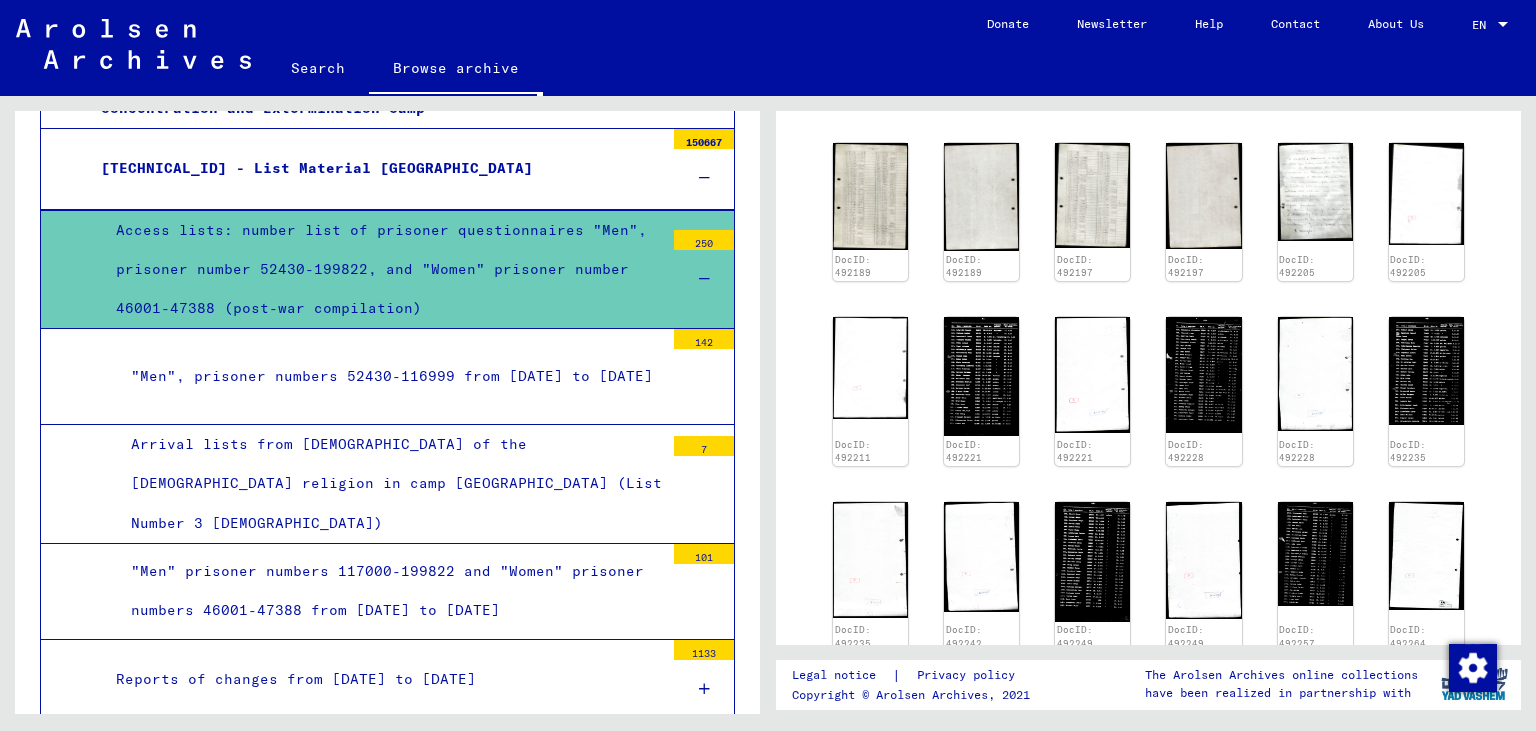 click on ""Men" prisoner numbers 117000-199822 and "Women" prisoner numbers      46001-47388 from [DATE] to [DATE]" at bounding box center (390, 591) 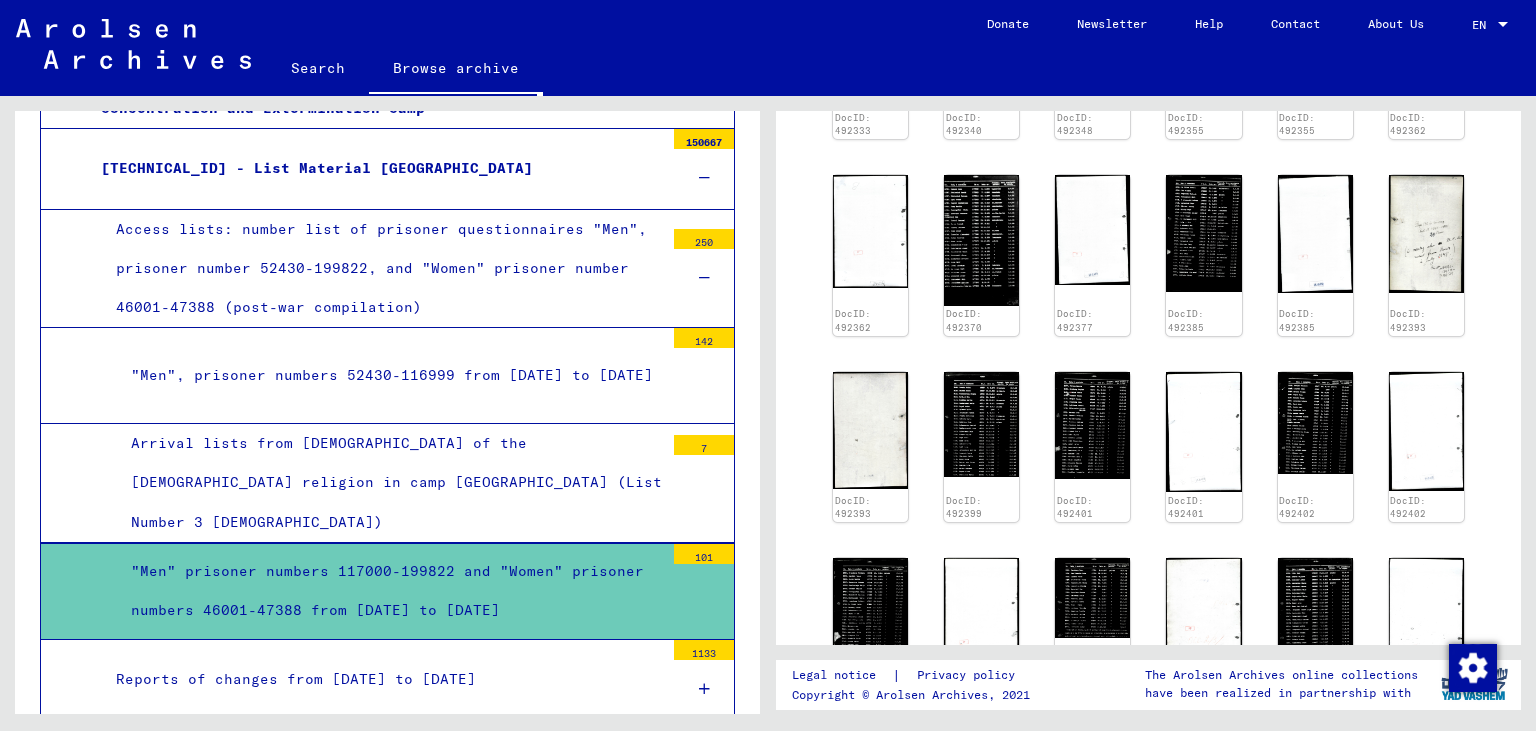 scroll, scrollTop: 527, scrollLeft: 0, axis: vertical 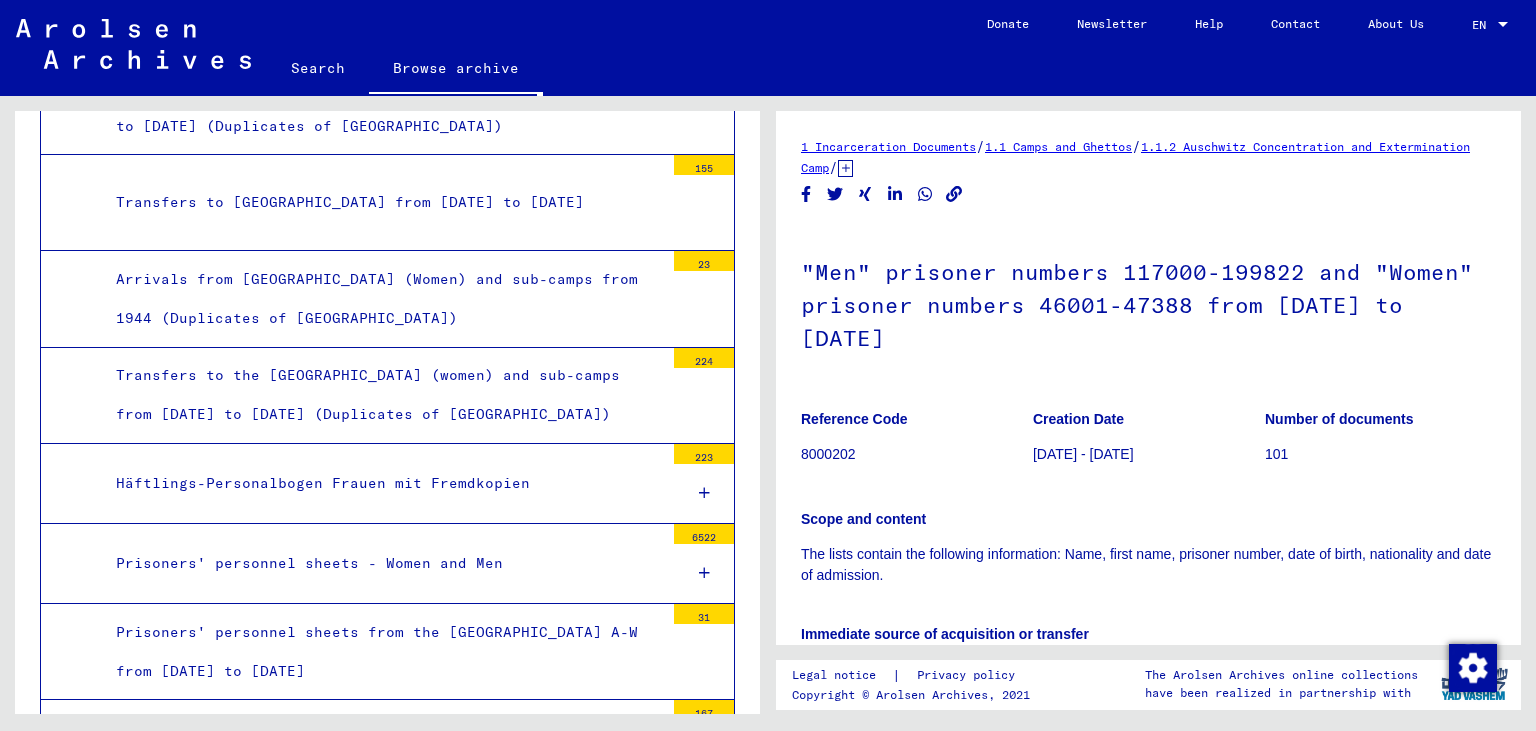 click on "Browse archive" 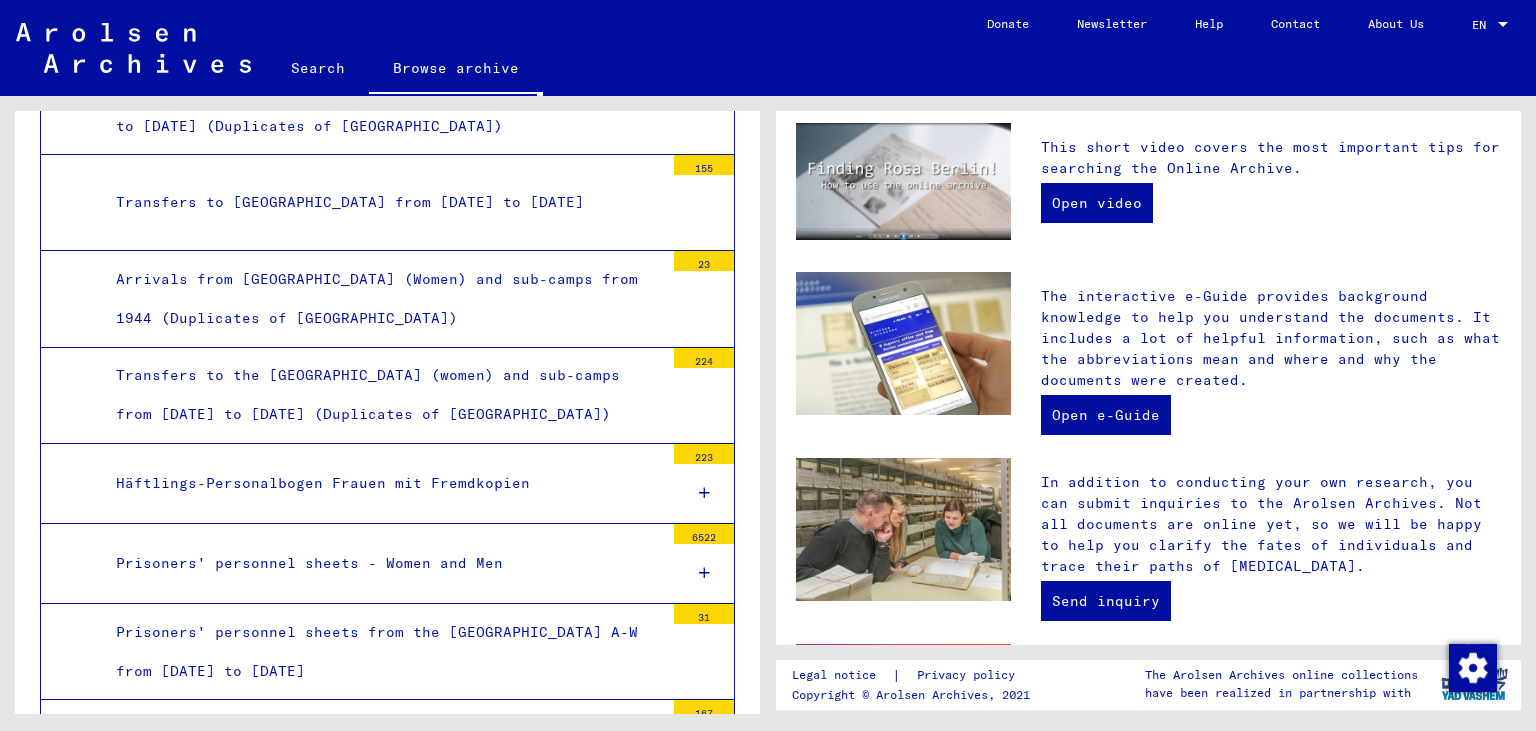scroll, scrollTop: 699, scrollLeft: 0, axis: vertical 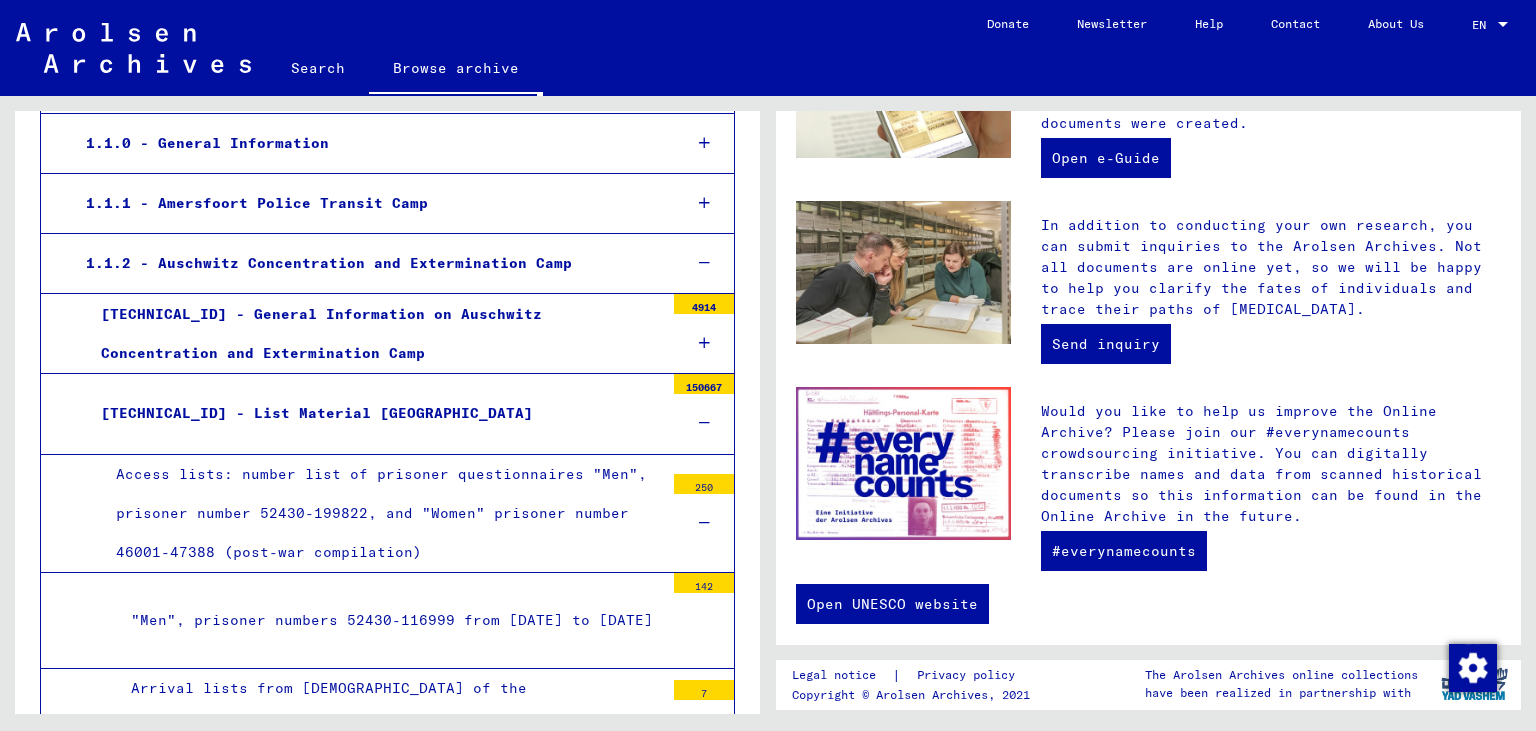 click on "[TECHNICAL_ID] - List Material [GEOGRAPHIC_DATA]" at bounding box center (375, 413) 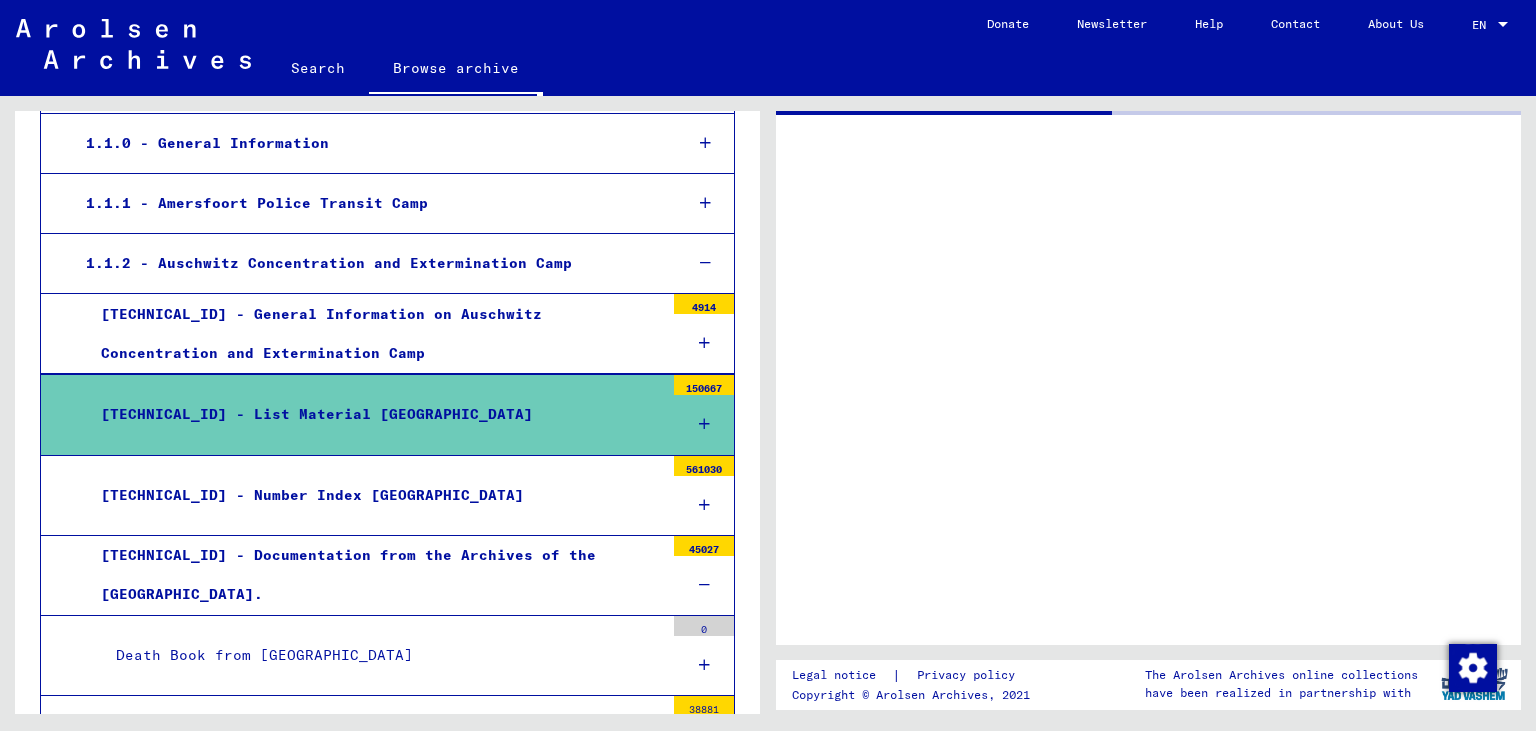 scroll, scrollTop: 0, scrollLeft: 0, axis: both 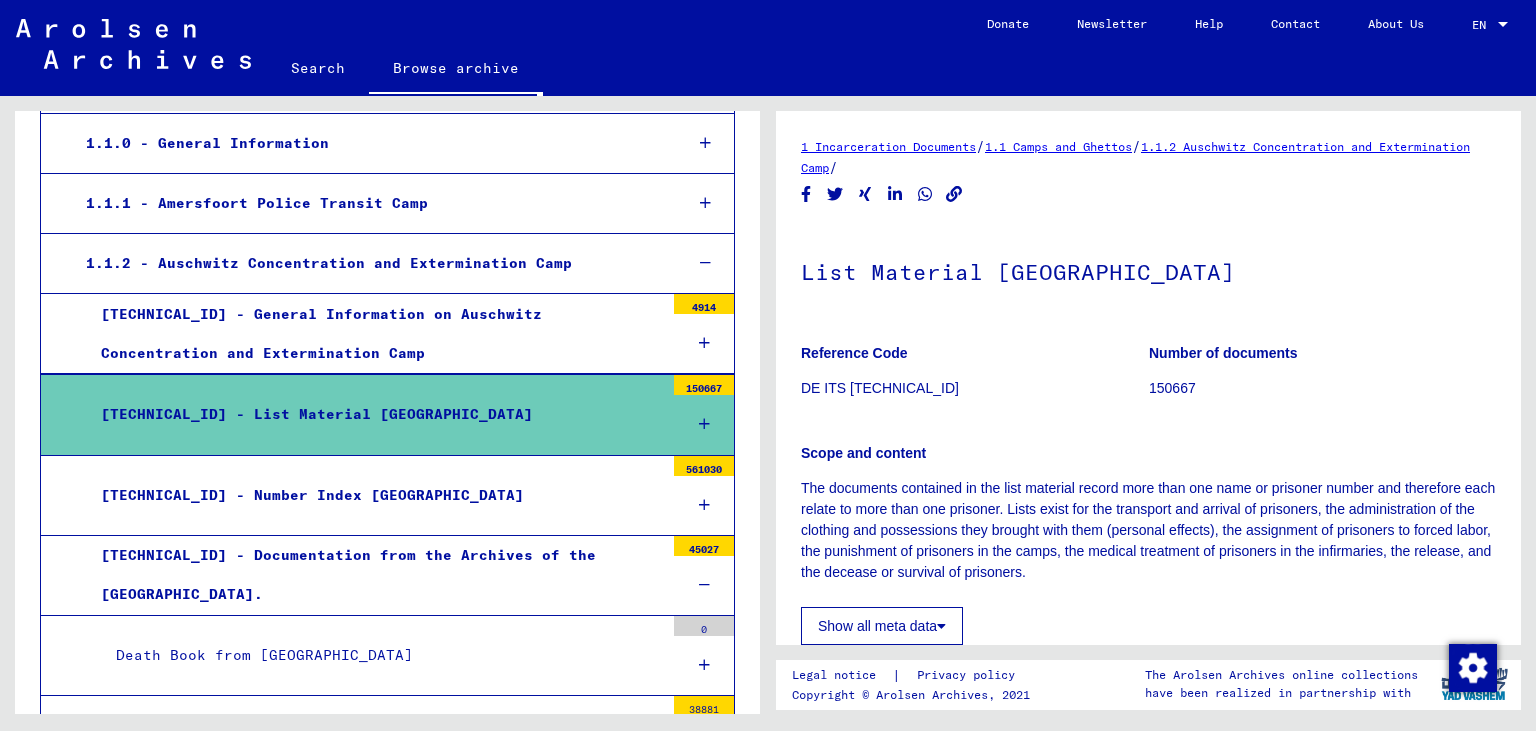 click on "[TECHNICAL_ID] - General Information on Auschwitz Concentration and Extermination Camp" at bounding box center (375, 334) 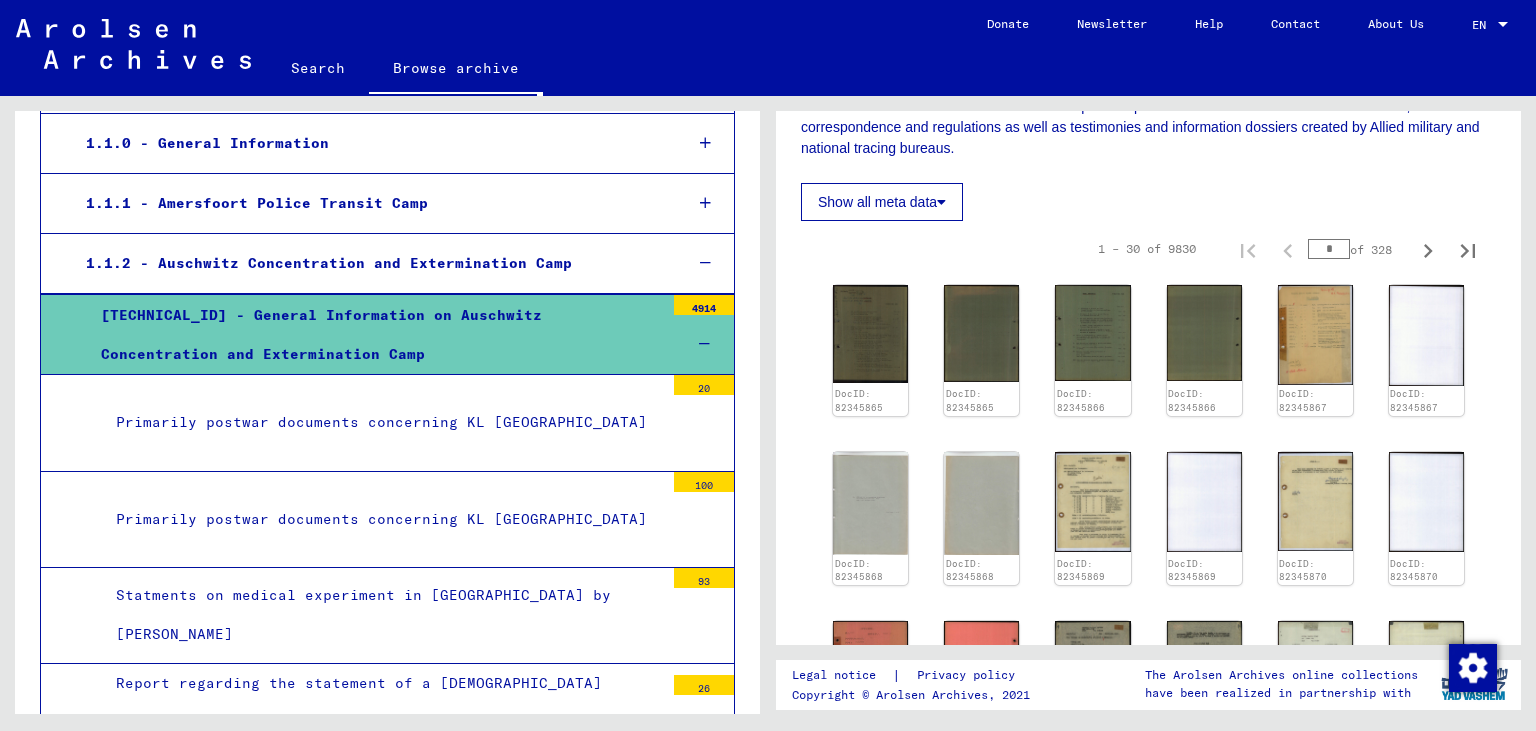 scroll, scrollTop: 263, scrollLeft: 0, axis: vertical 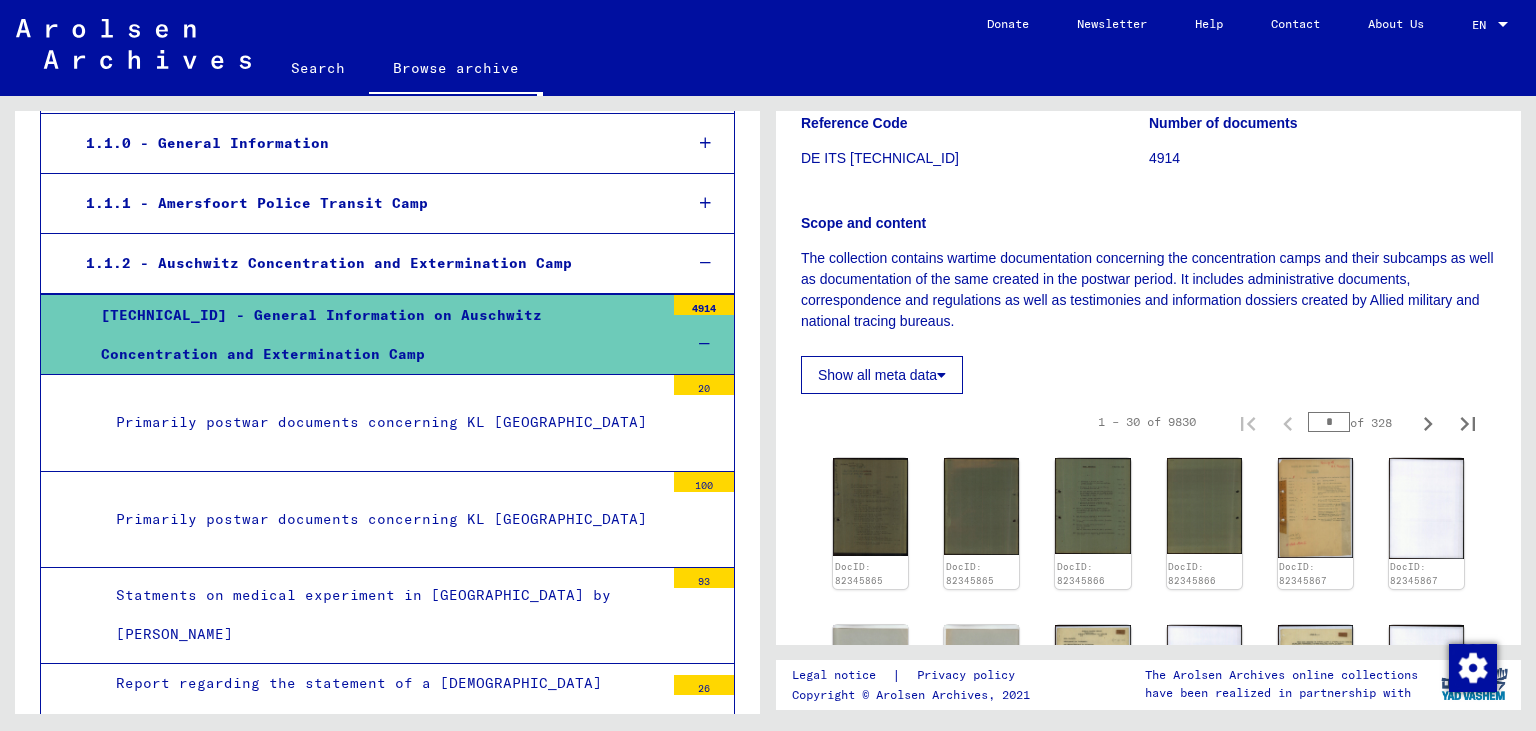 click on "1.1.2 - Auschwitz Concentration and Extermination Camp" at bounding box center [368, 263] 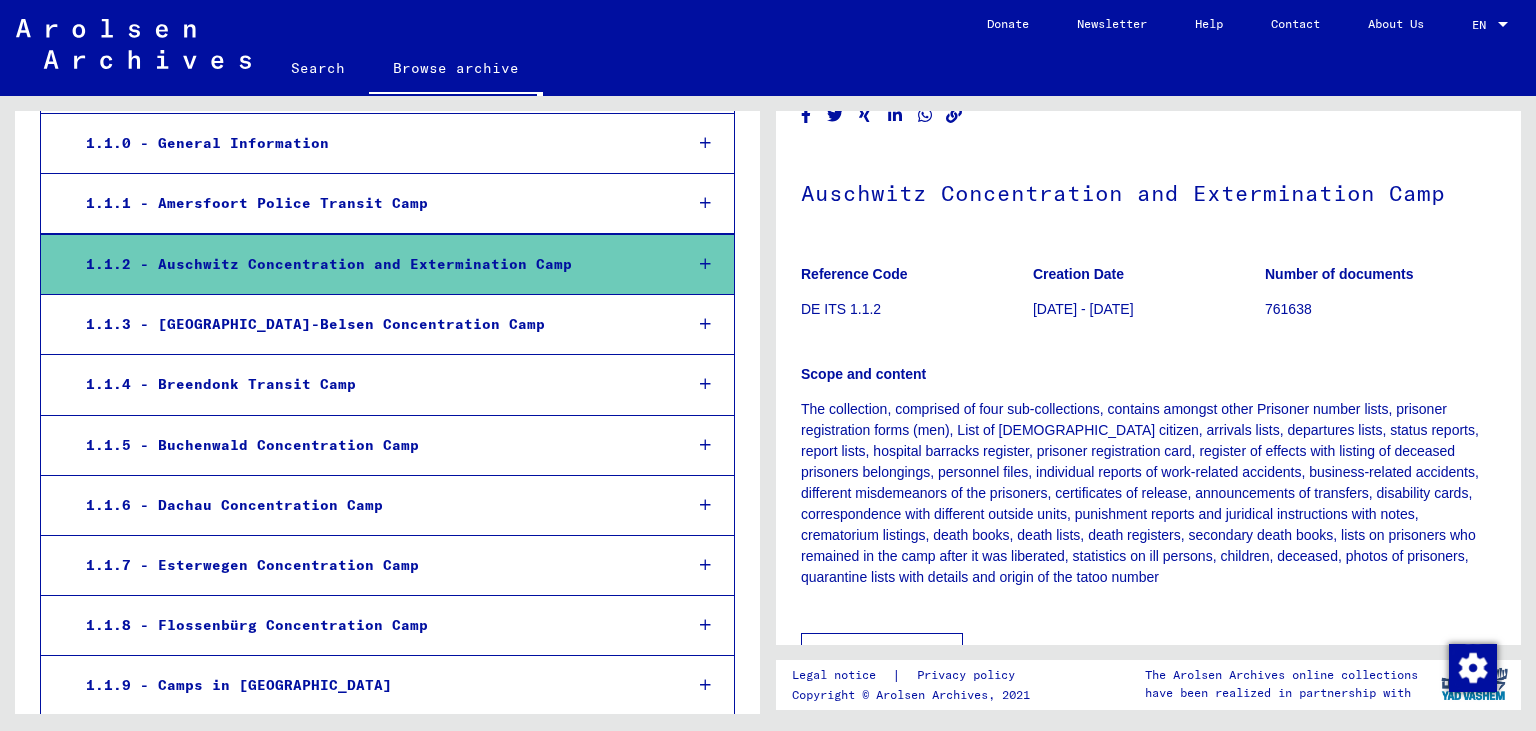 scroll, scrollTop: 57, scrollLeft: 0, axis: vertical 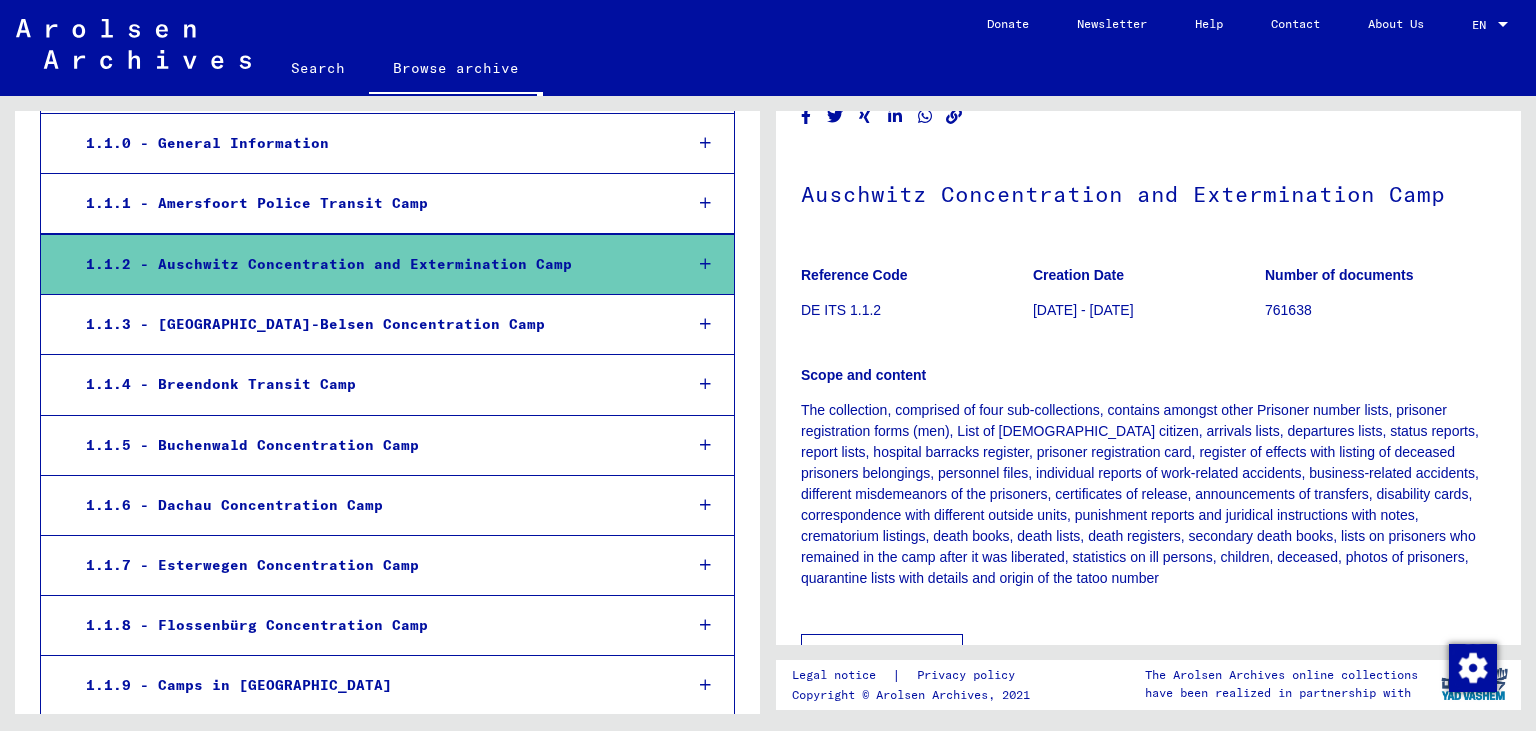 click on "1.1.1 - Amersfoort Police Transit Camp" at bounding box center [368, 203] 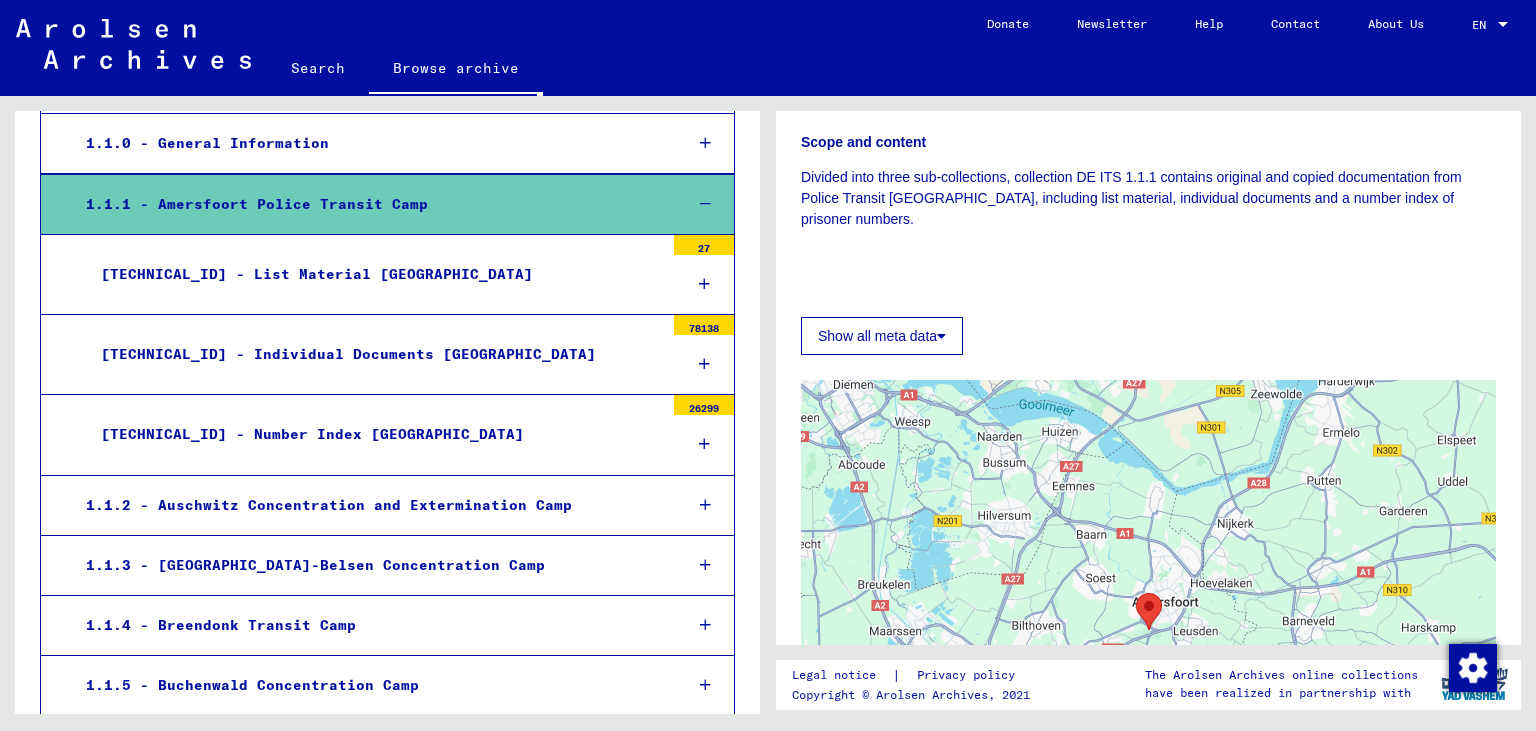 scroll, scrollTop: 290, scrollLeft: 0, axis: vertical 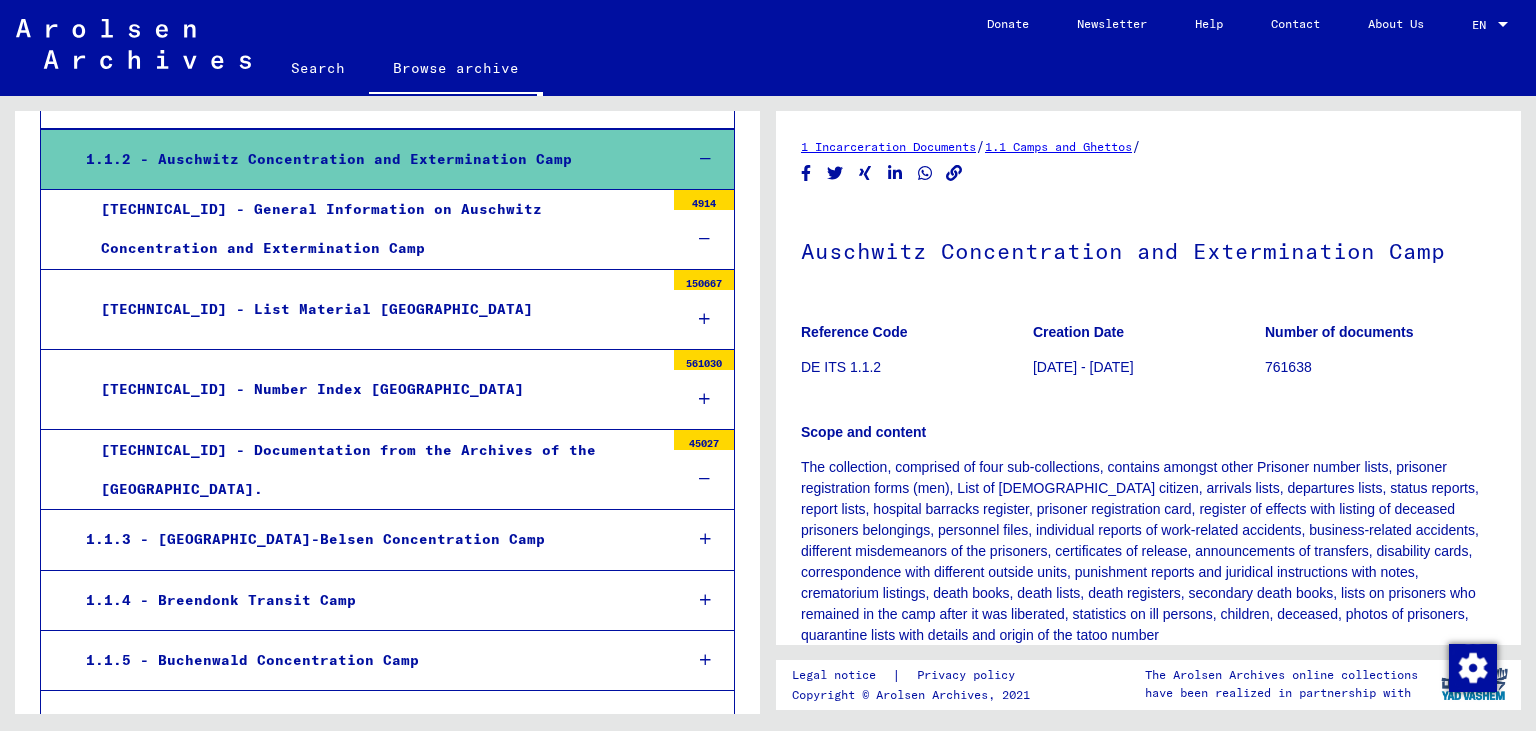 click on "[TECHNICAL_ID] - Documentation from the Archives of the [GEOGRAPHIC_DATA]." at bounding box center (375, 470) 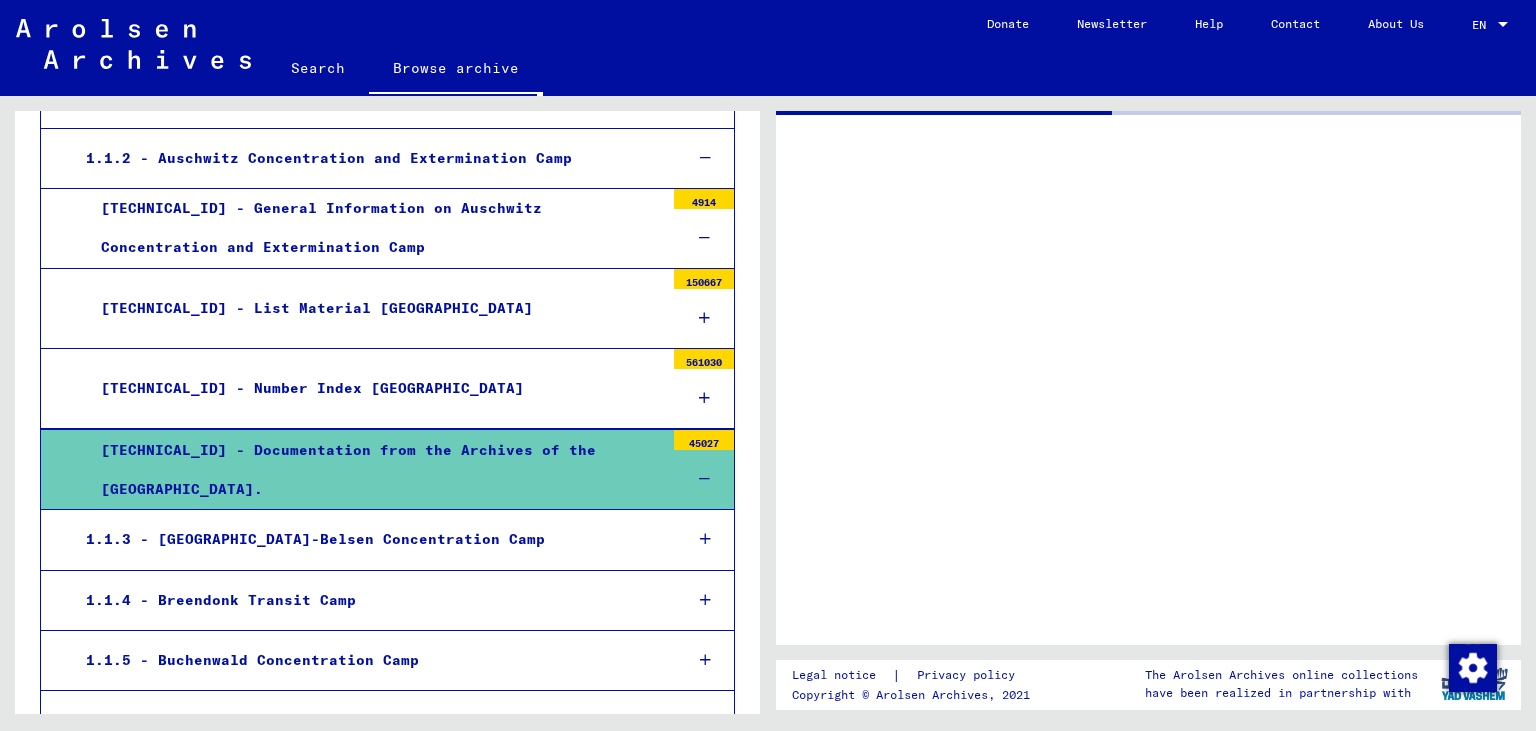 scroll, scrollTop: 674, scrollLeft: 0, axis: vertical 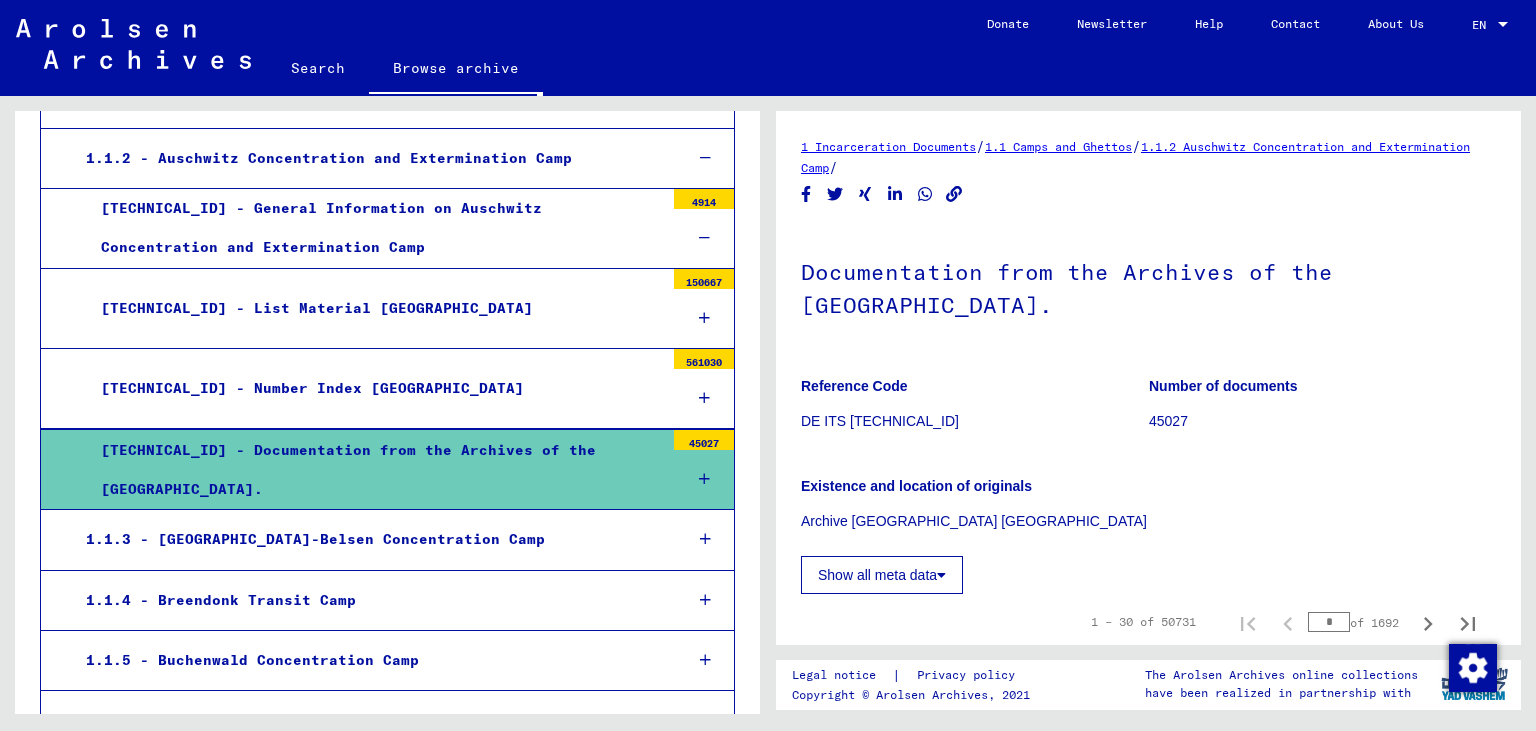click on "[TECHNICAL_ID] - List Material [GEOGRAPHIC_DATA]" at bounding box center (375, 308) 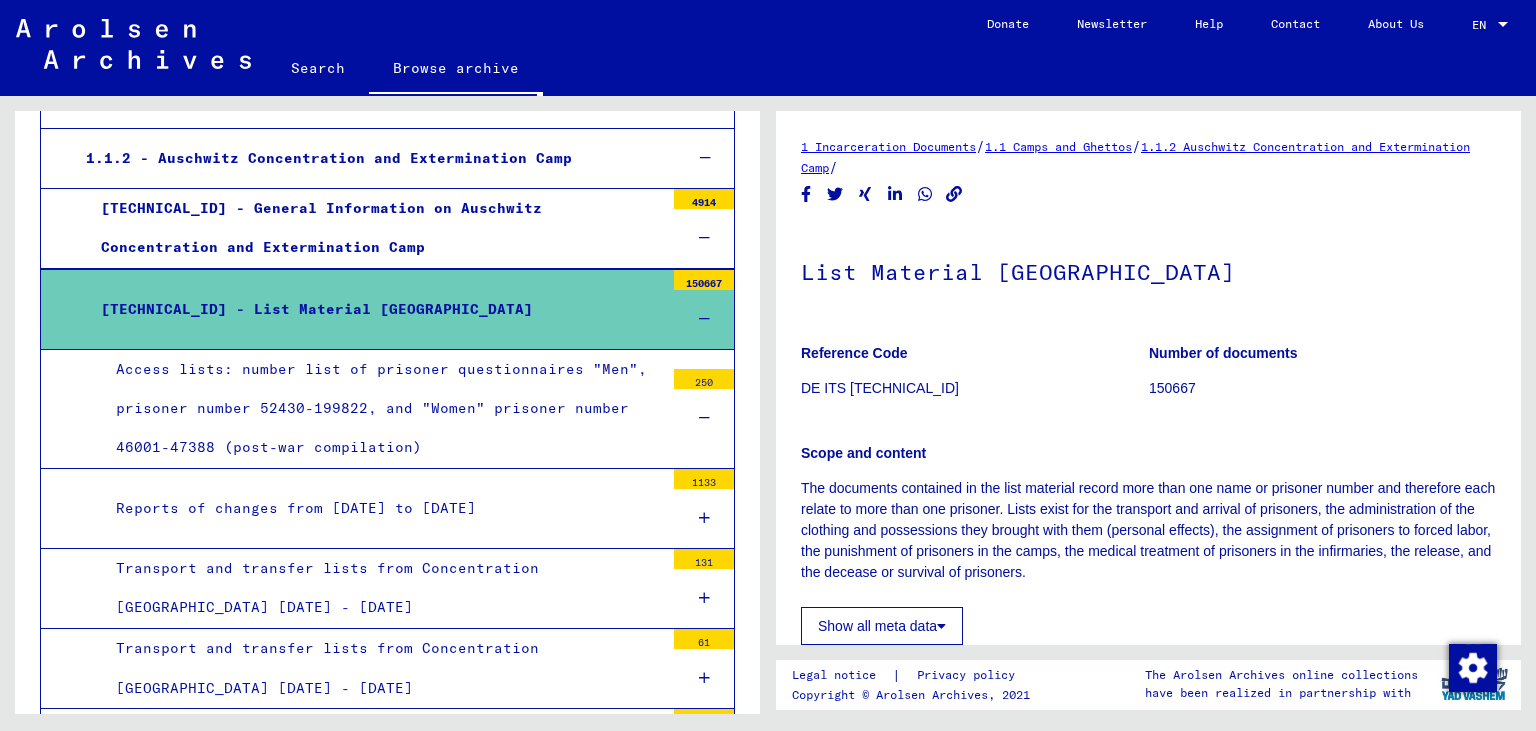 click on "Access lists: number list of prisoner questionnaires "Men", prisoner      number 52430-199822, and "Women" prisoner number 46001-47388 (post-war      compilation)" at bounding box center [382, 409] 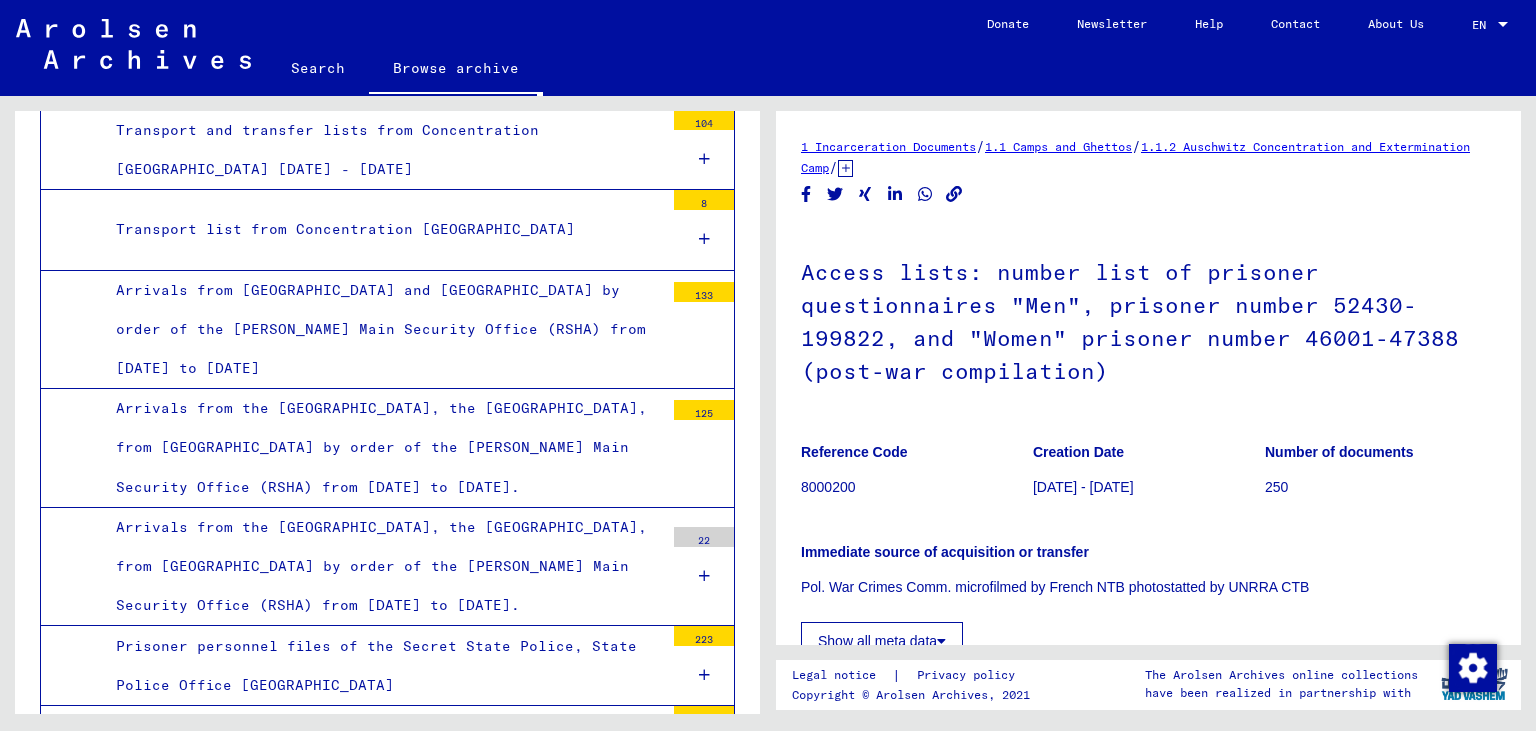 scroll, scrollTop: 1286, scrollLeft: 0, axis: vertical 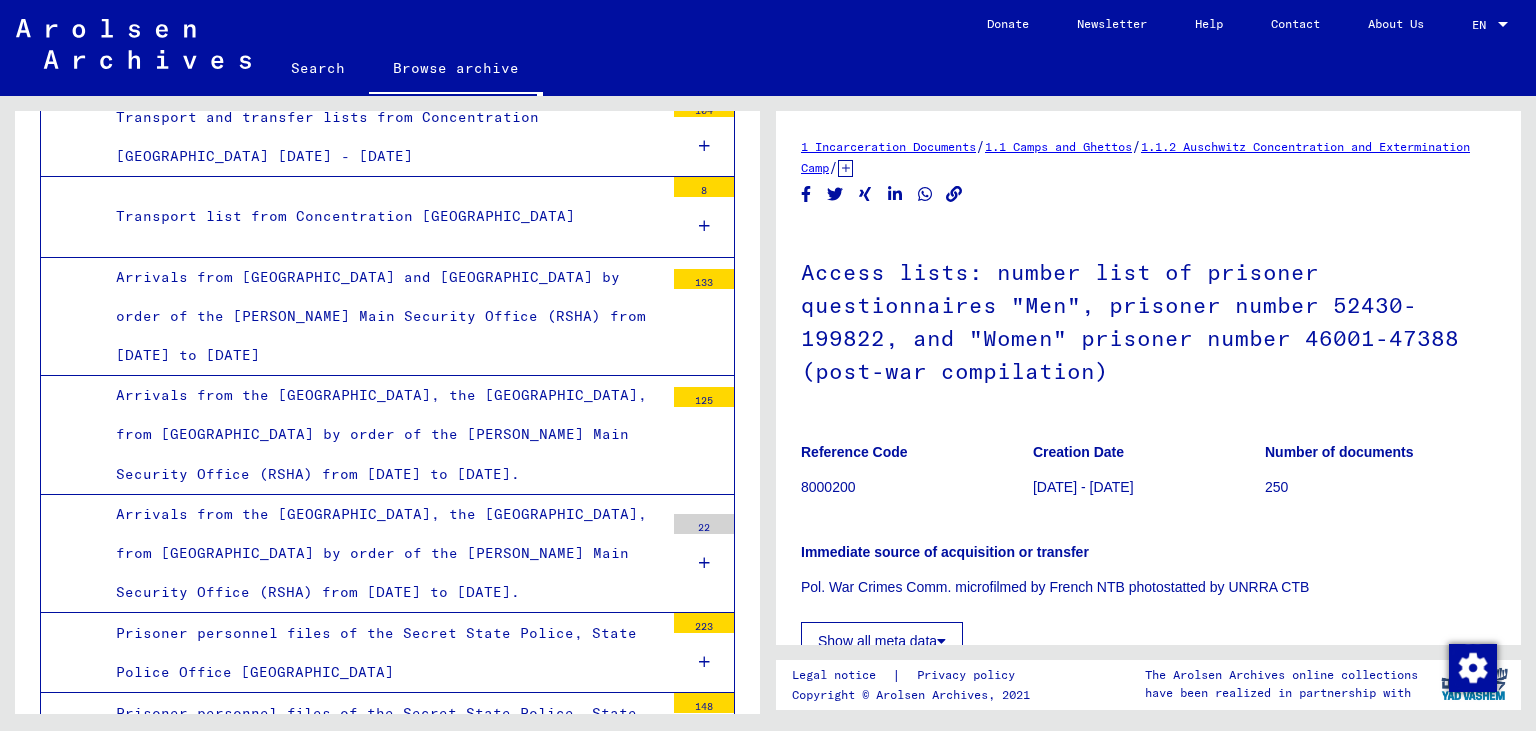 click on "Arrivals from the [GEOGRAPHIC_DATA], the [GEOGRAPHIC_DATA], from [GEOGRAPHIC_DATA] by order of the [PERSON_NAME] Main Security Office (RSHA) from      [DATE] to [DATE]." at bounding box center [382, 435] 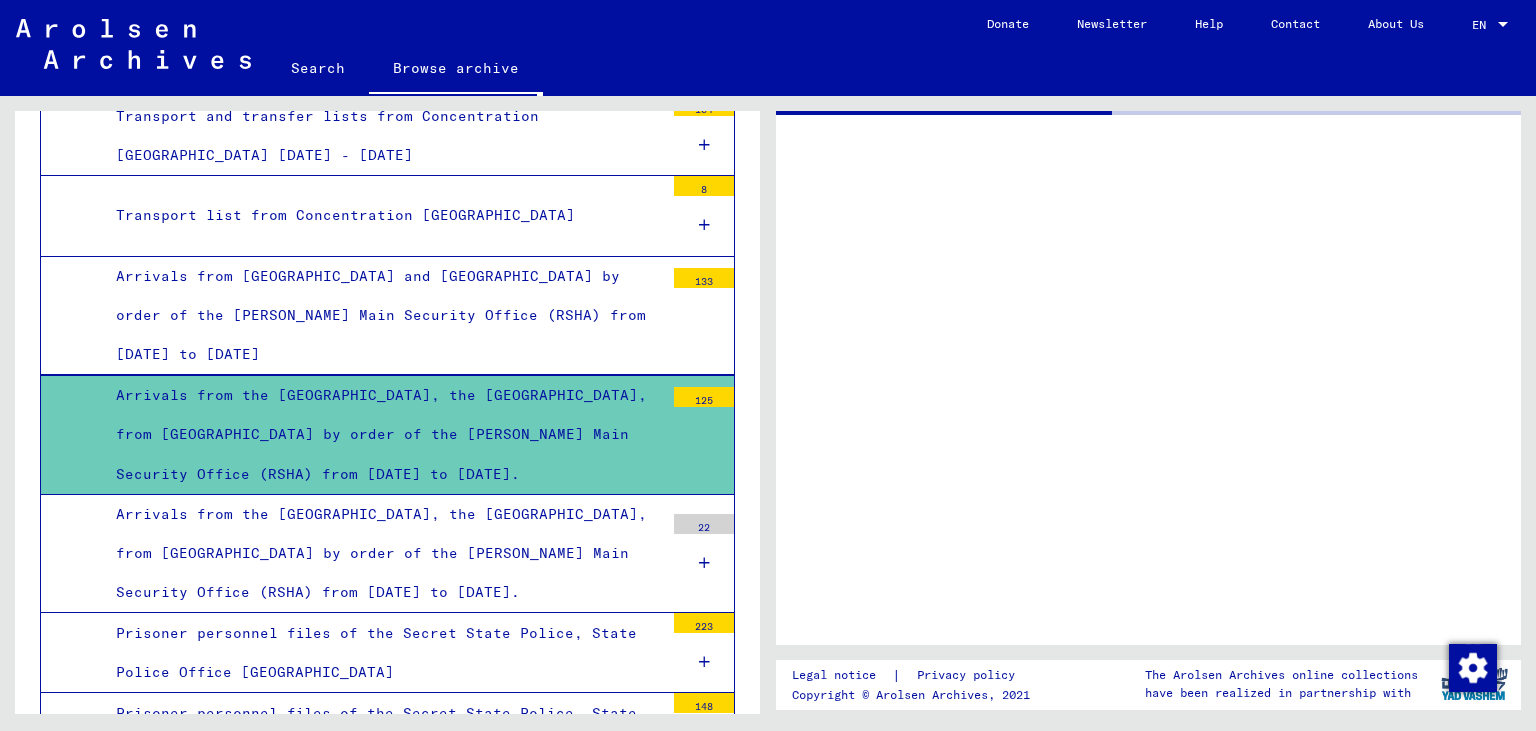 scroll, scrollTop: 1286, scrollLeft: 0, axis: vertical 